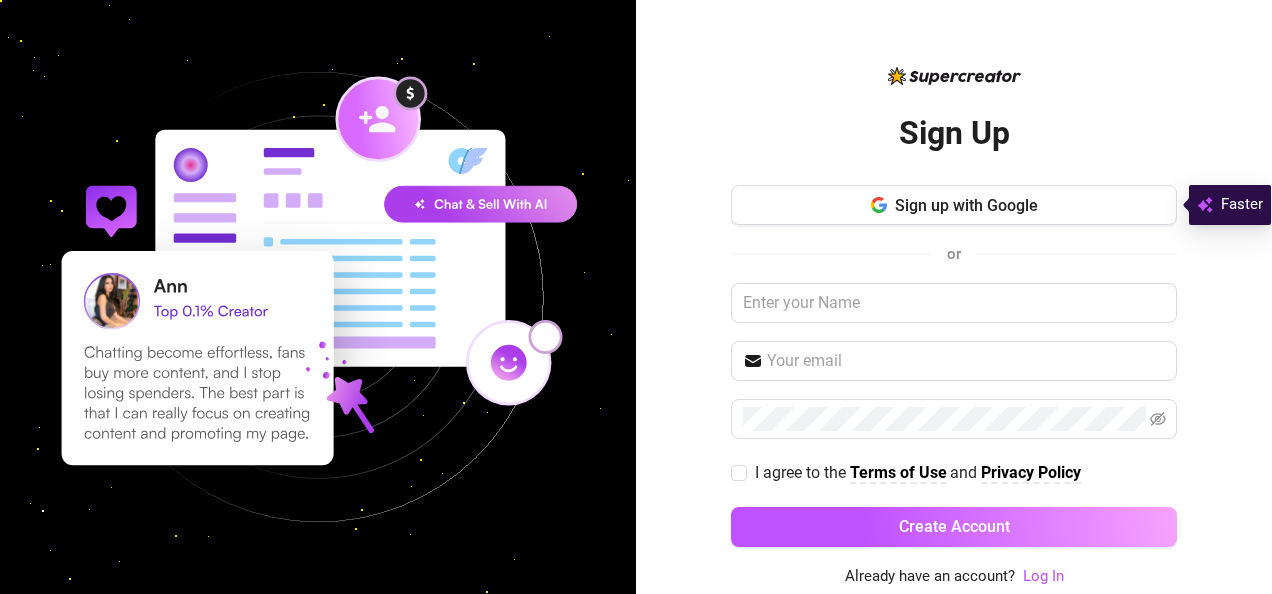 scroll, scrollTop: 0, scrollLeft: 0, axis: both 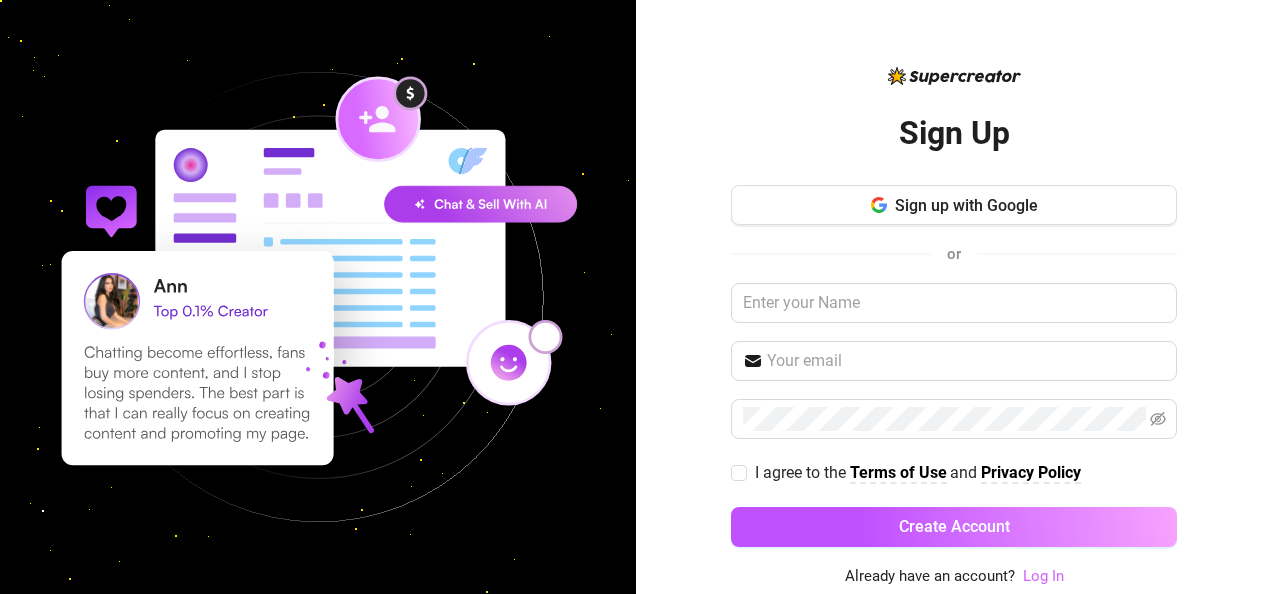 click on "Log In" at bounding box center (1043, 576) 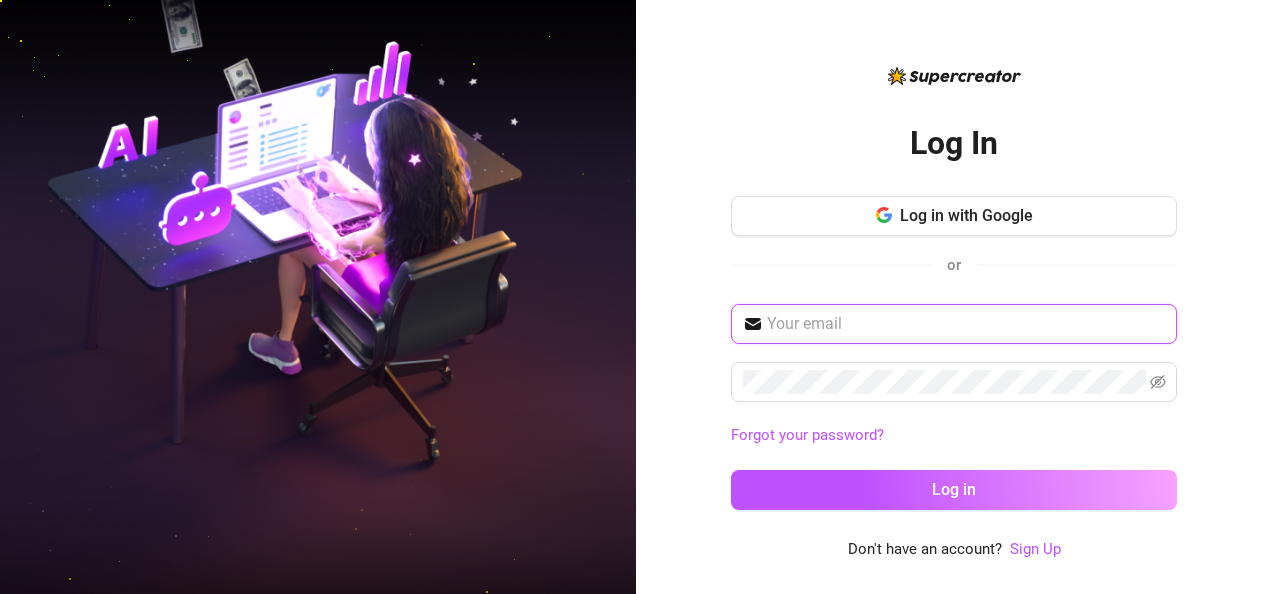 click at bounding box center (966, 324) 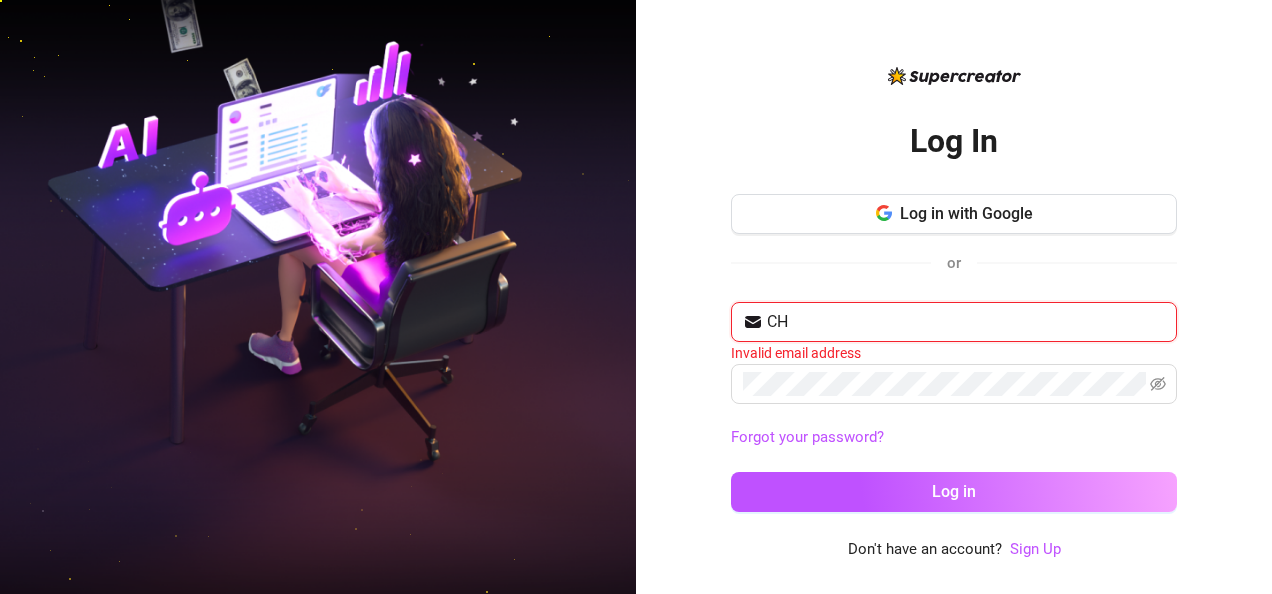 type on "C" 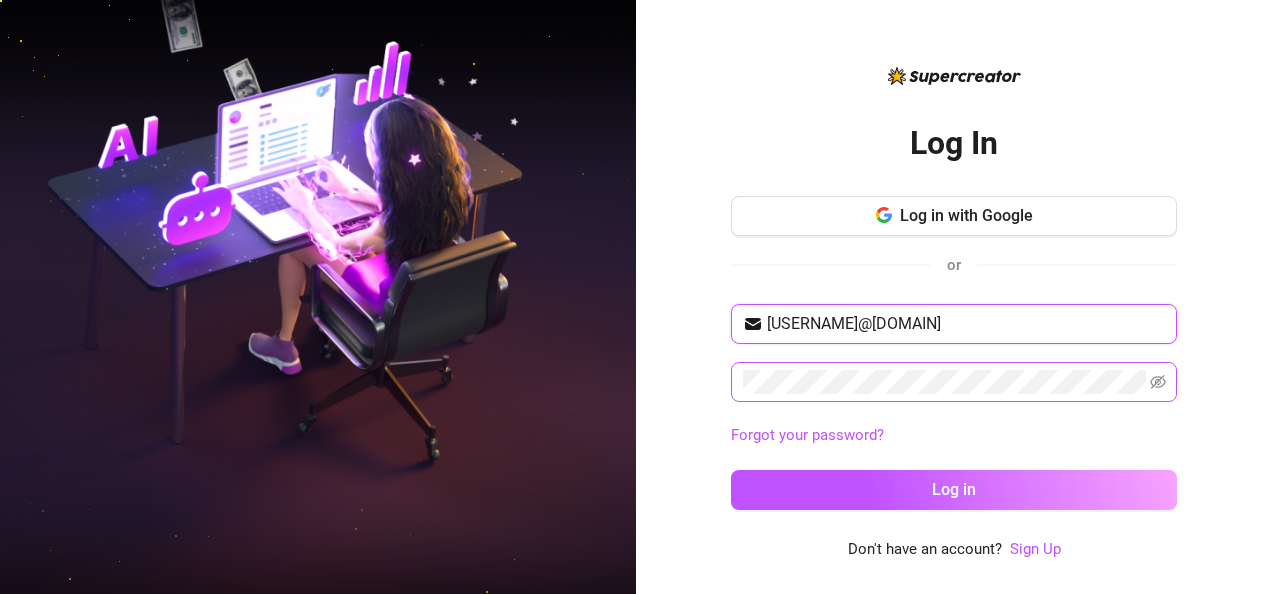 type on "[USERNAME]@[DOMAIN]" 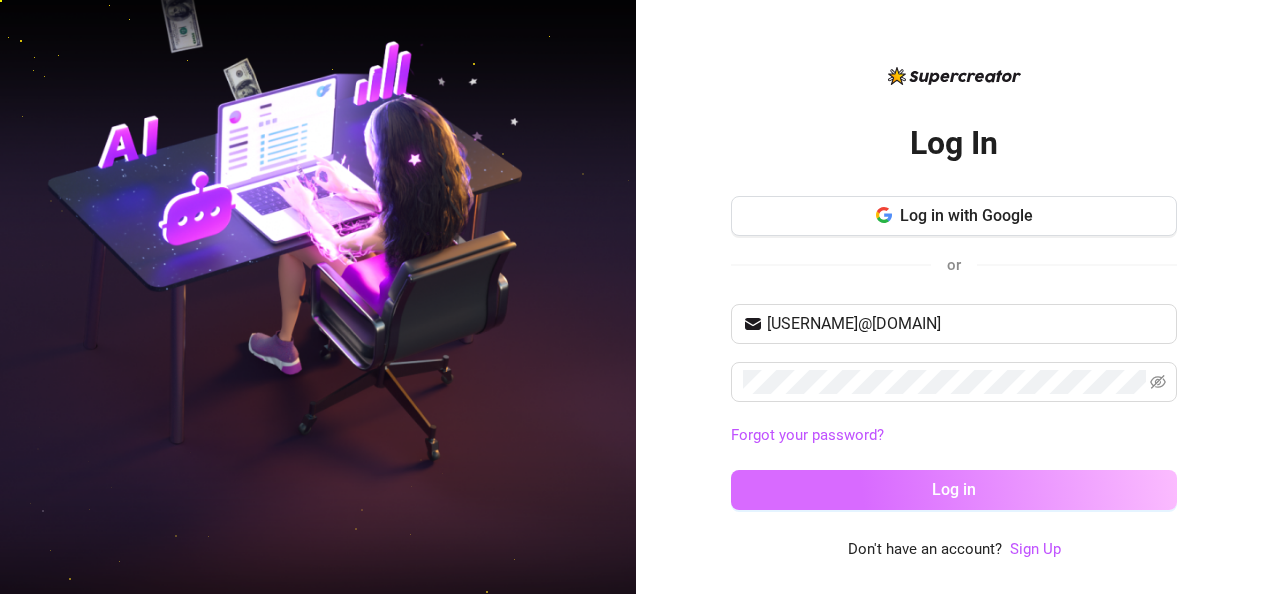 click on "Log in" at bounding box center (954, 489) 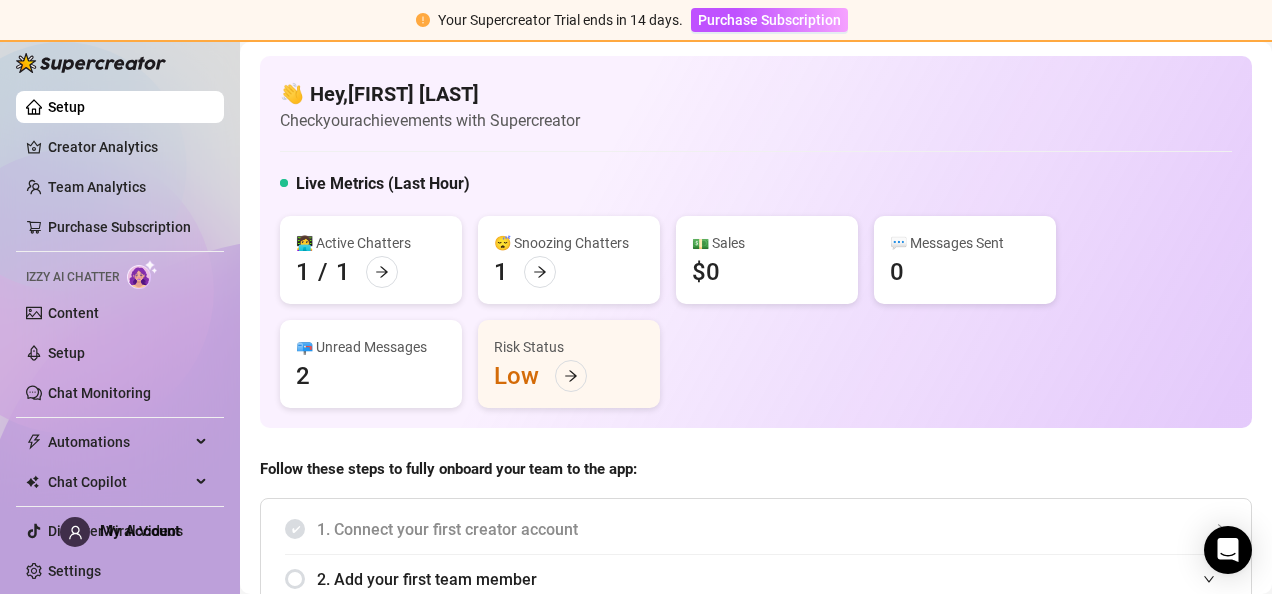 scroll, scrollTop: 0, scrollLeft: 0, axis: both 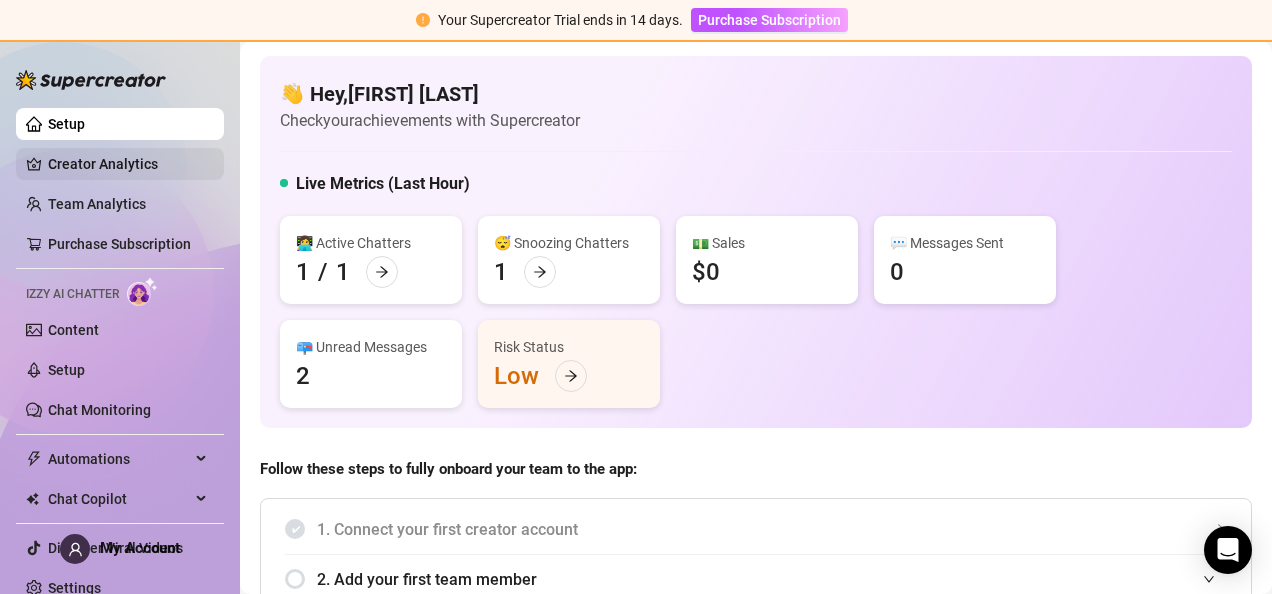 click on "Creator Analytics" at bounding box center [128, 164] 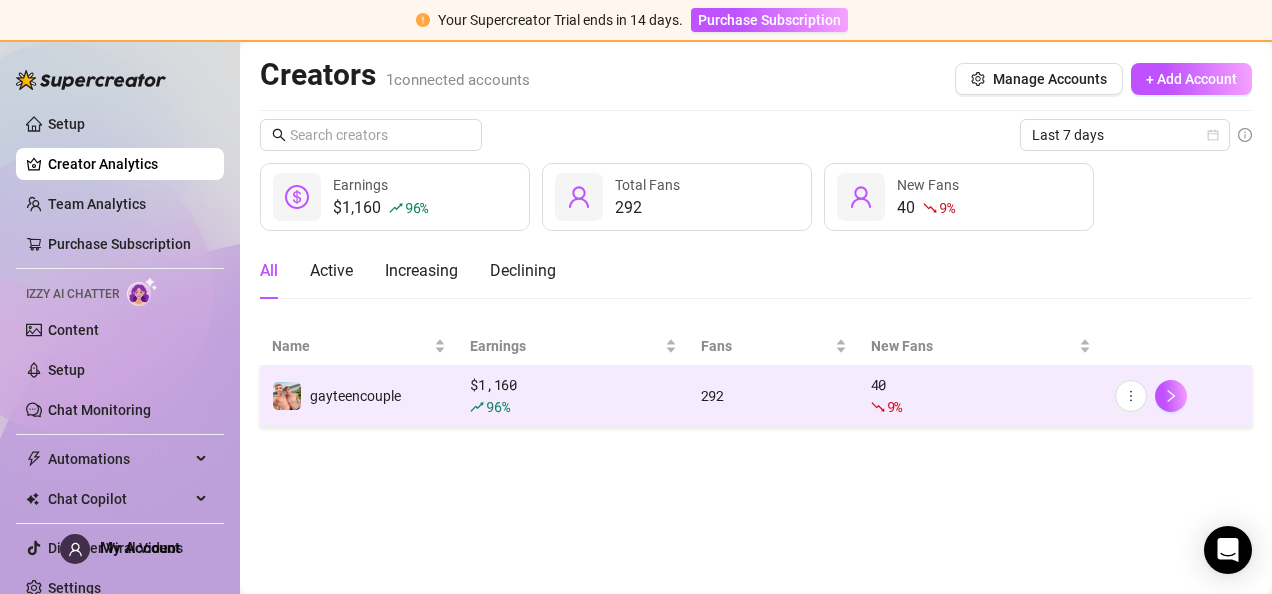click at bounding box center [878, 407] 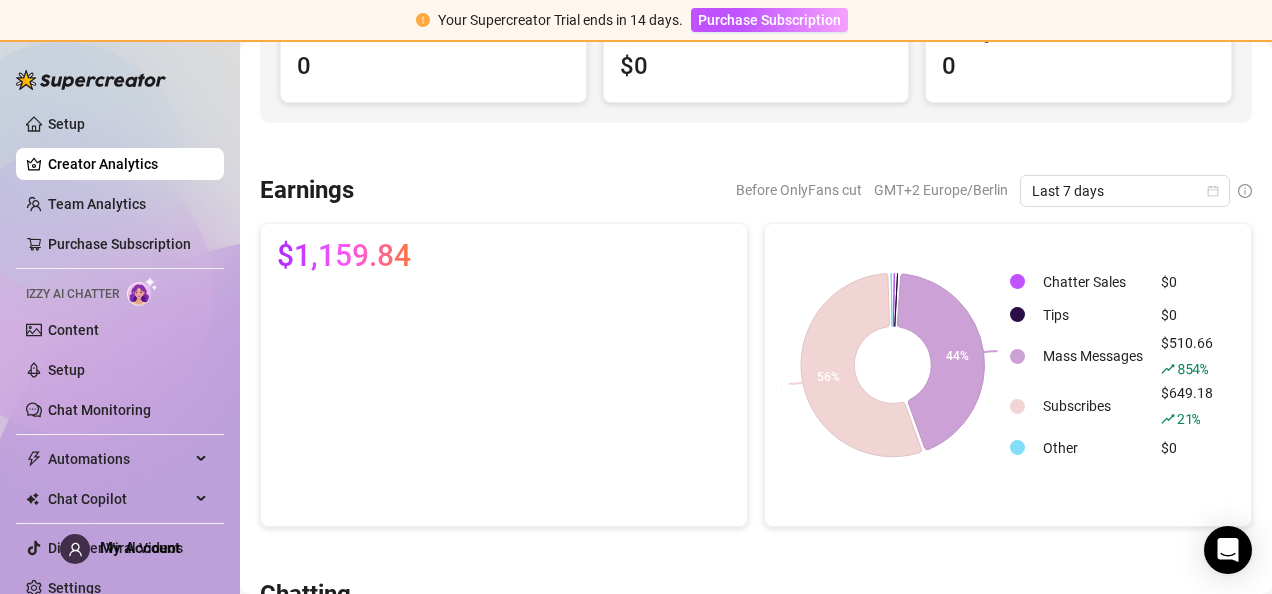 scroll, scrollTop: 250, scrollLeft: 0, axis: vertical 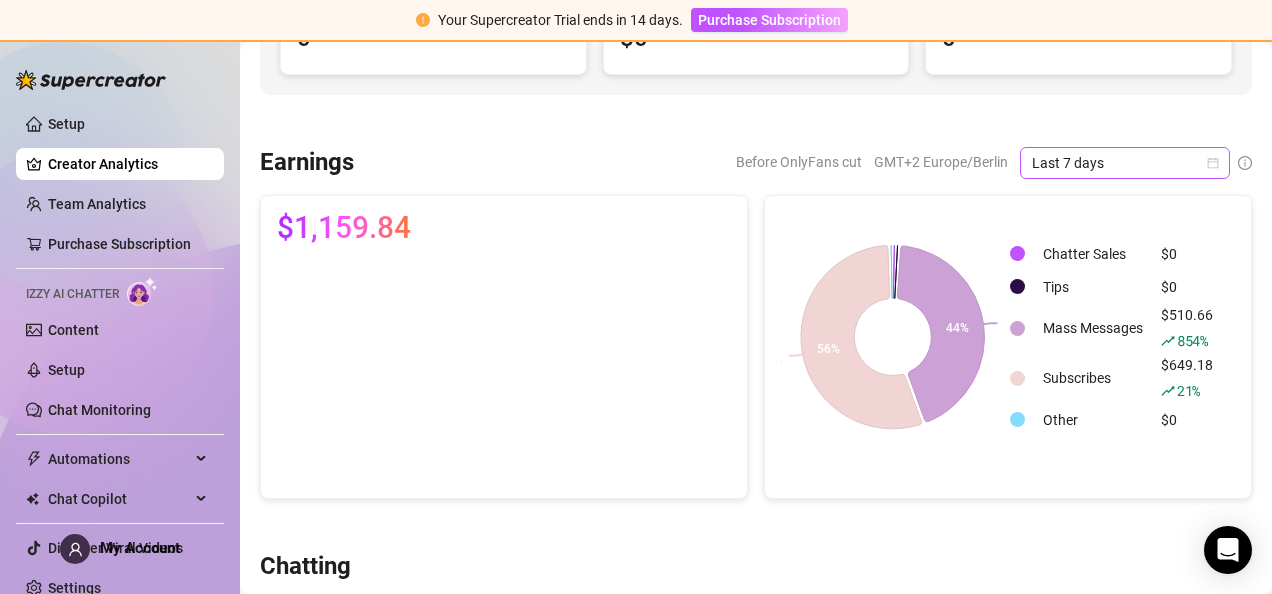 click on "Last 7 days" at bounding box center [1125, 163] 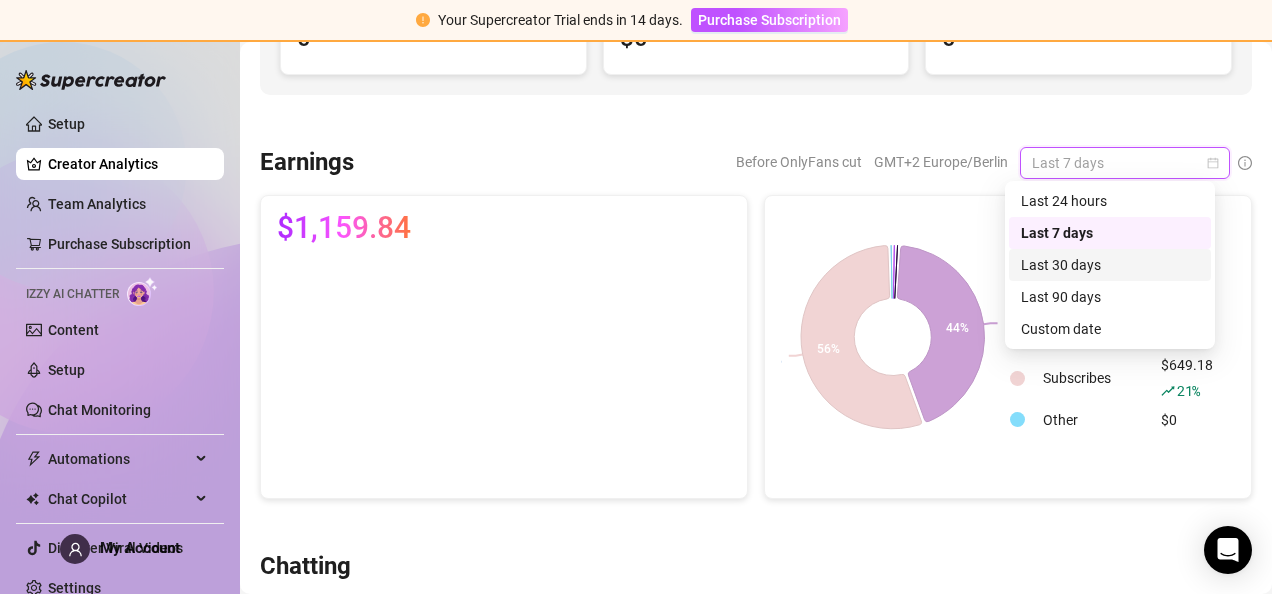 click on "Last 30 days" at bounding box center [1110, 265] 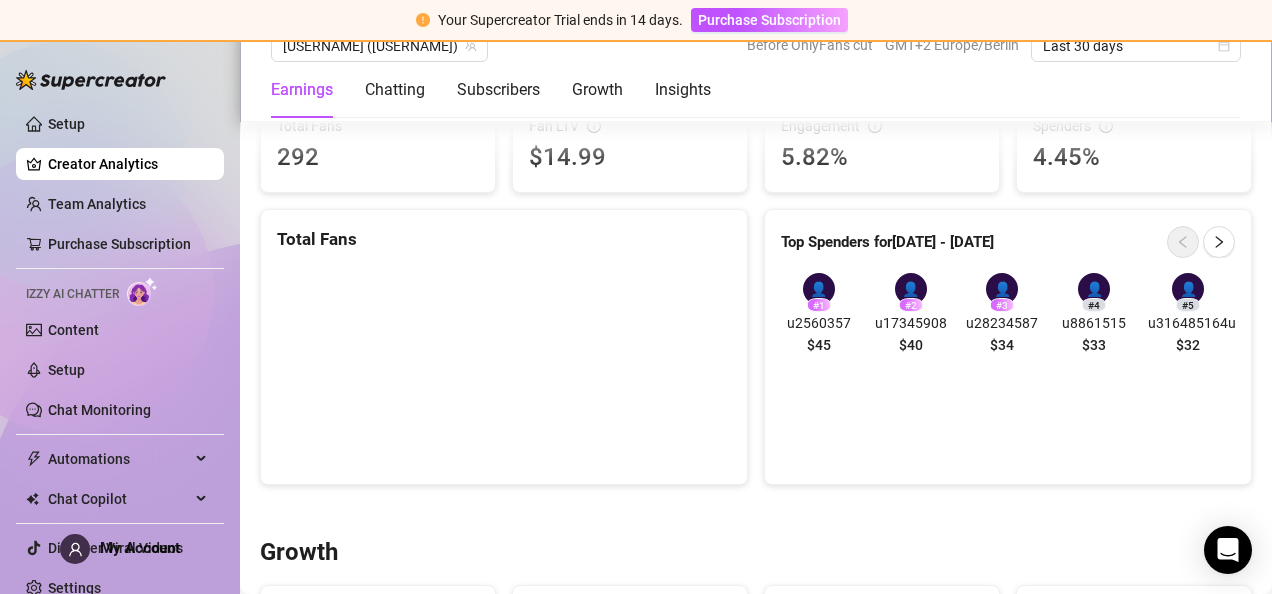 scroll, scrollTop: 1269, scrollLeft: 0, axis: vertical 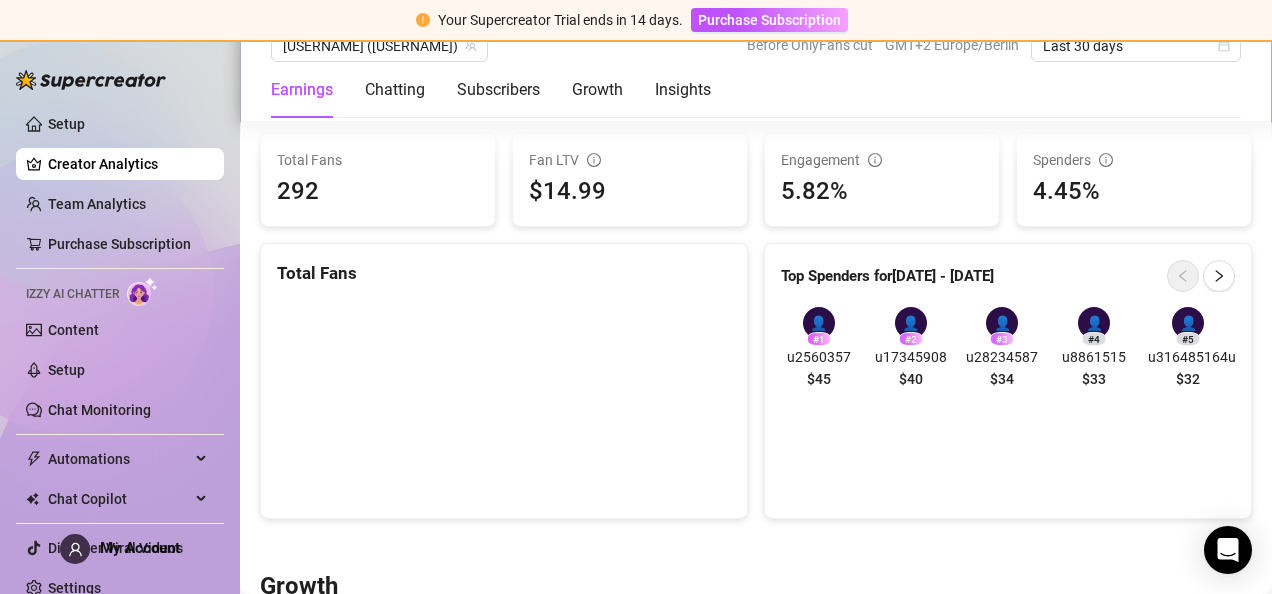 click on "$45" at bounding box center [819, 379] 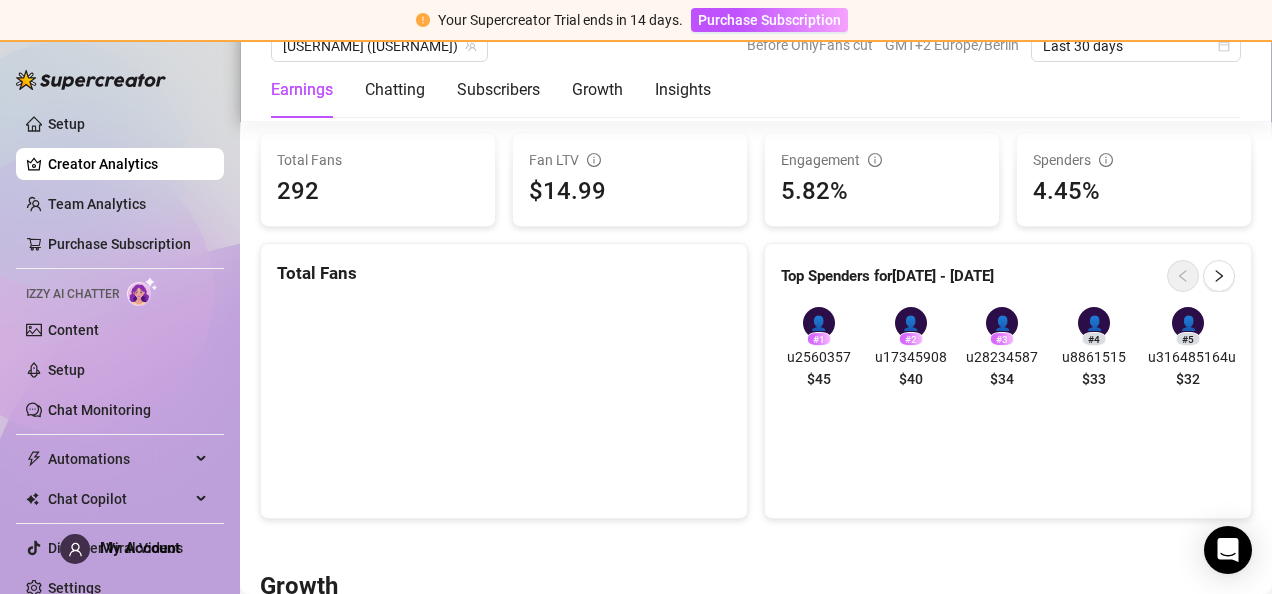 click on "u2560357" at bounding box center [819, 357] 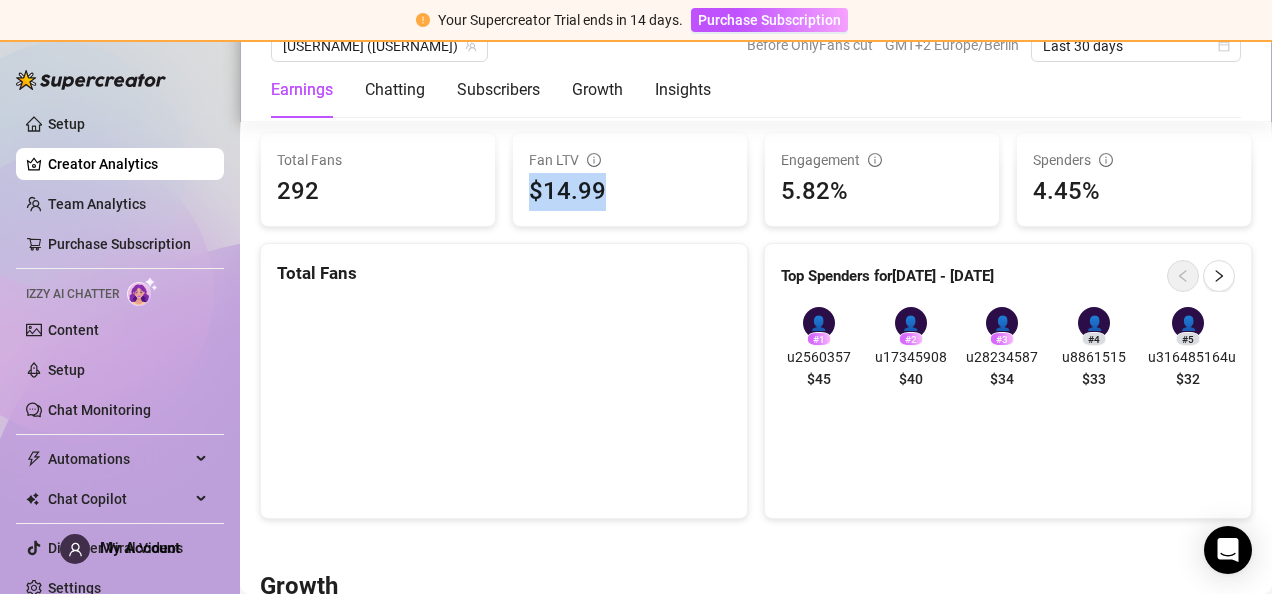 drag, startPoint x: 596, startPoint y: 185, endPoint x: 511, endPoint y: 195, distance: 85.58621 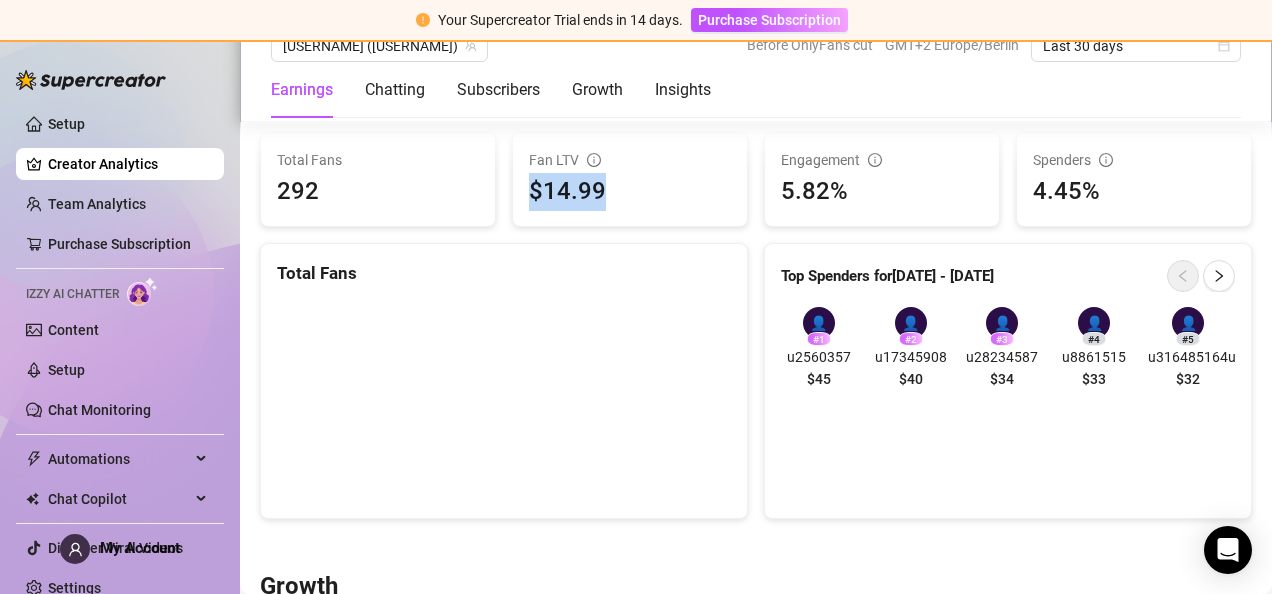 drag, startPoint x: 511, startPoint y: 195, endPoint x: 588, endPoint y: 210, distance: 78.44743 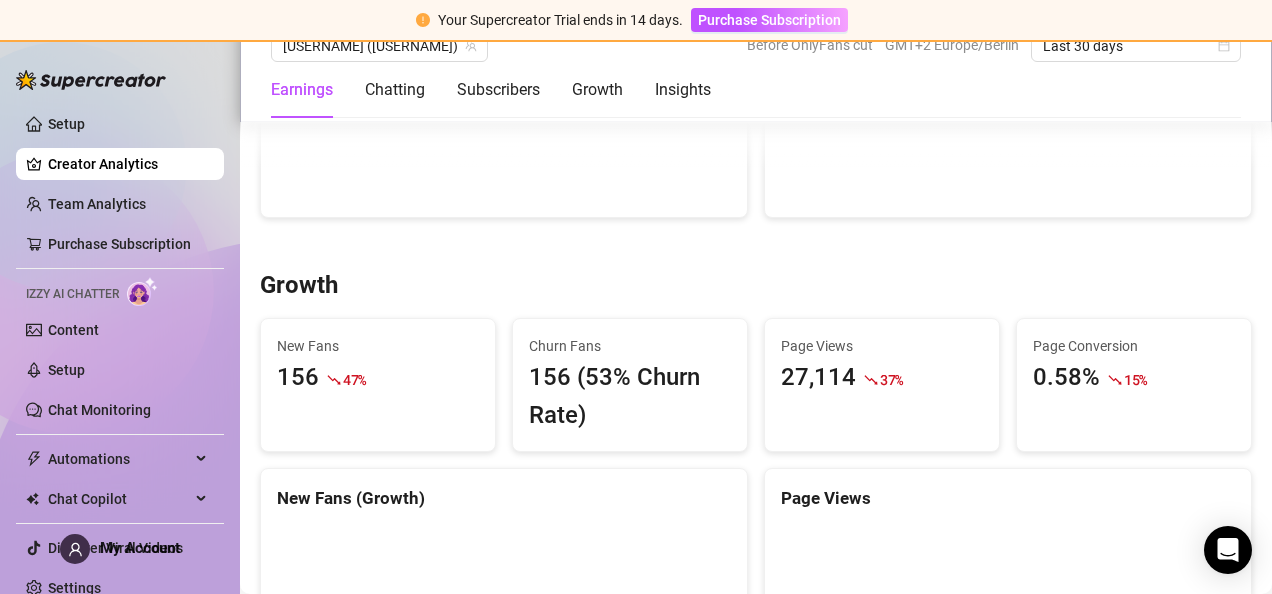 scroll, scrollTop: 1604, scrollLeft: 0, axis: vertical 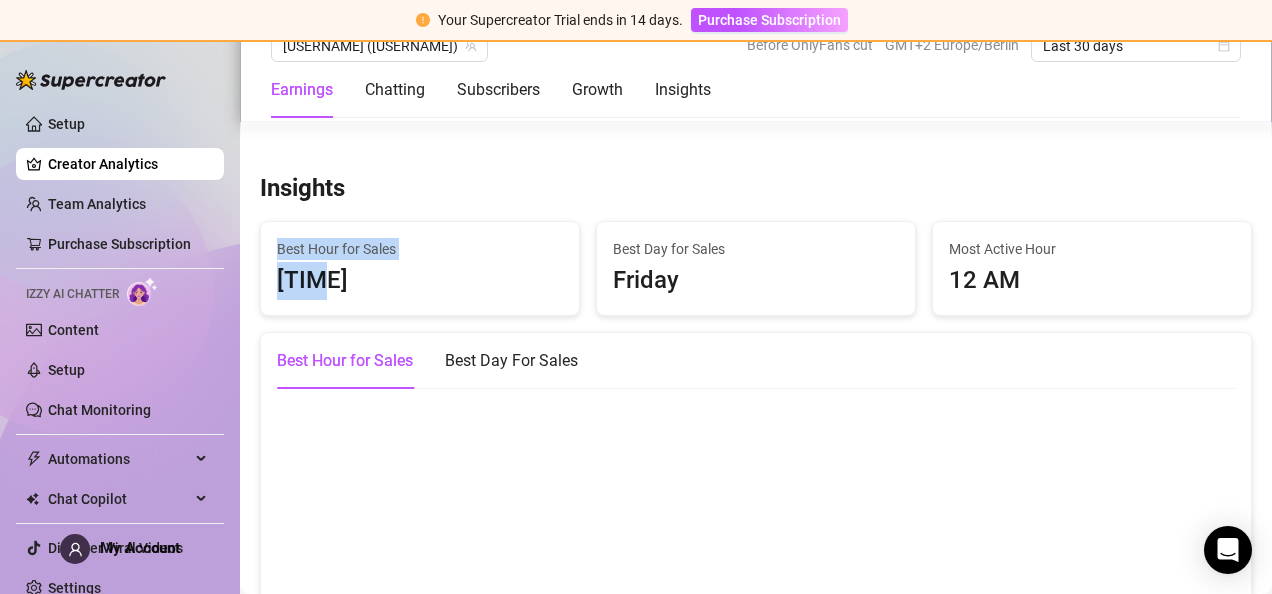 drag, startPoint x: 254, startPoint y: 238, endPoint x: 467, endPoint y: 281, distance: 217.29703 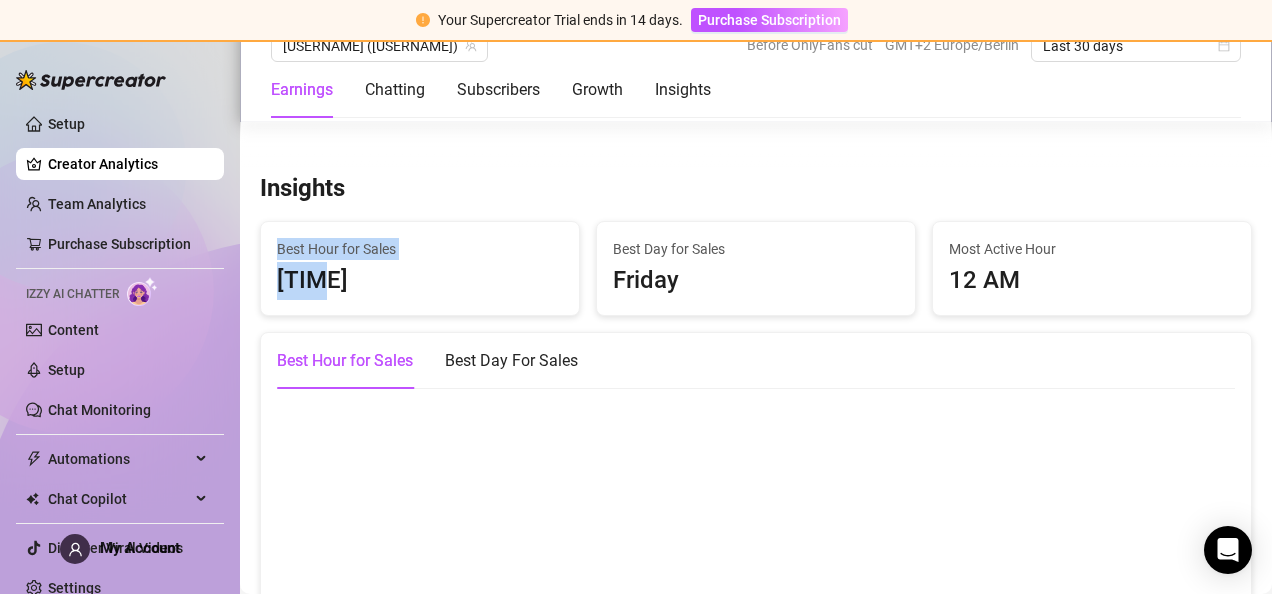 click on "[TIME]" at bounding box center (420, 281) 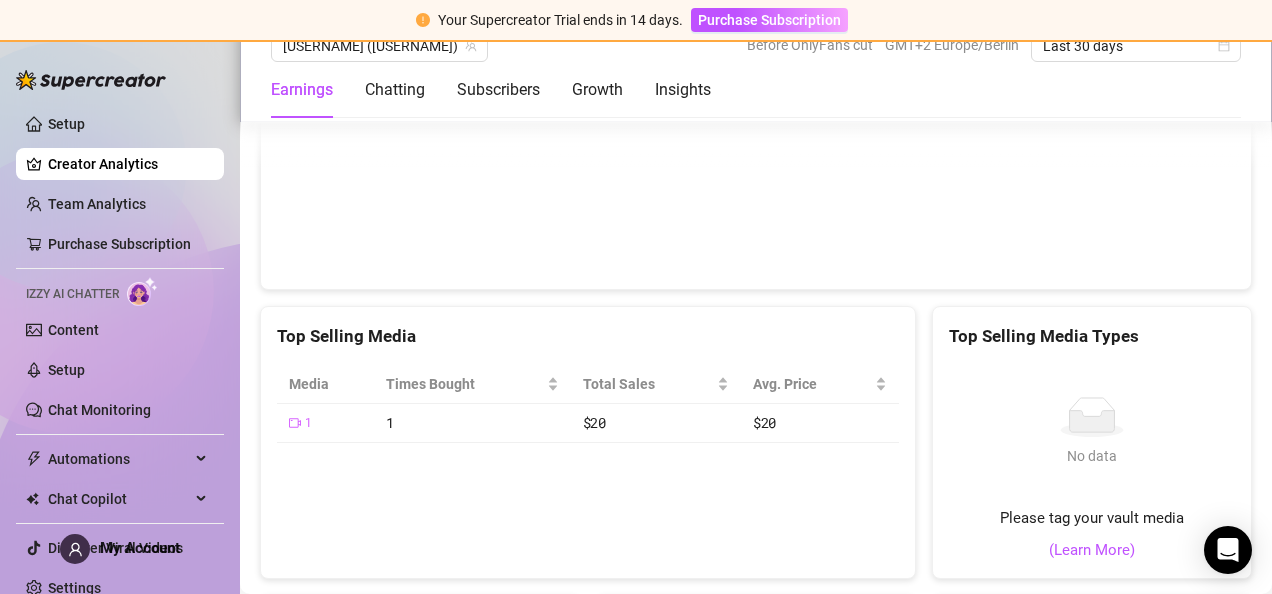 scroll, scrollTop: 3016, scrollLeft: 0, axis: vertical 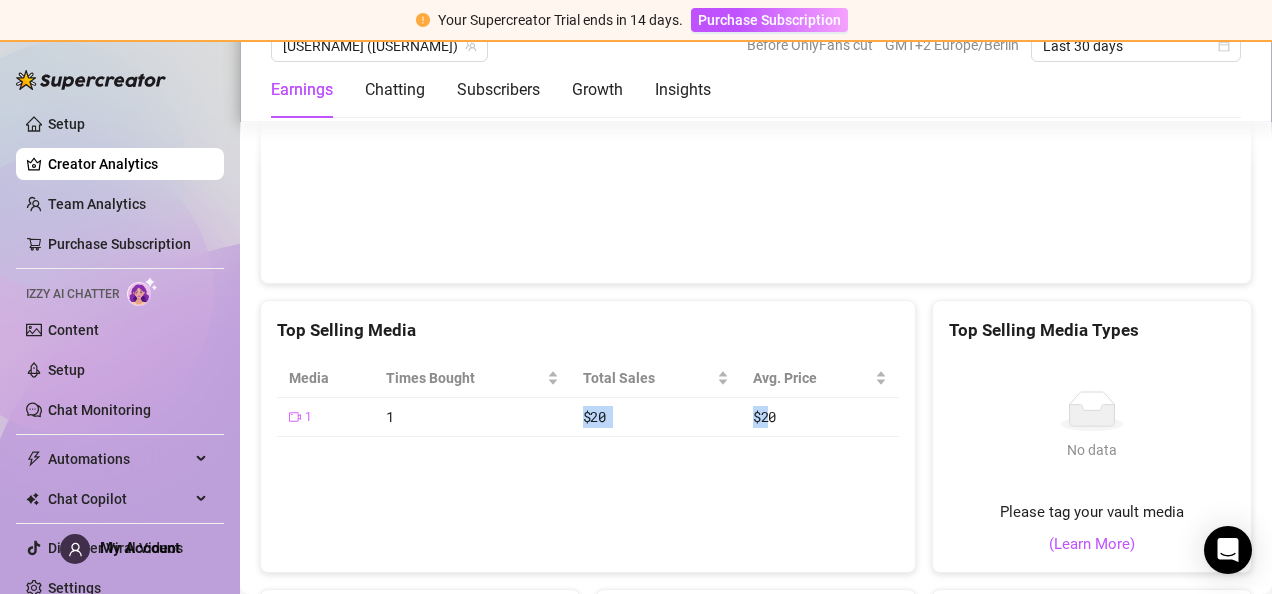 drag, startPoint x: 569, startPoint y: 405, endPoint x: 764, endPoint y: 406, distance: 195.00256 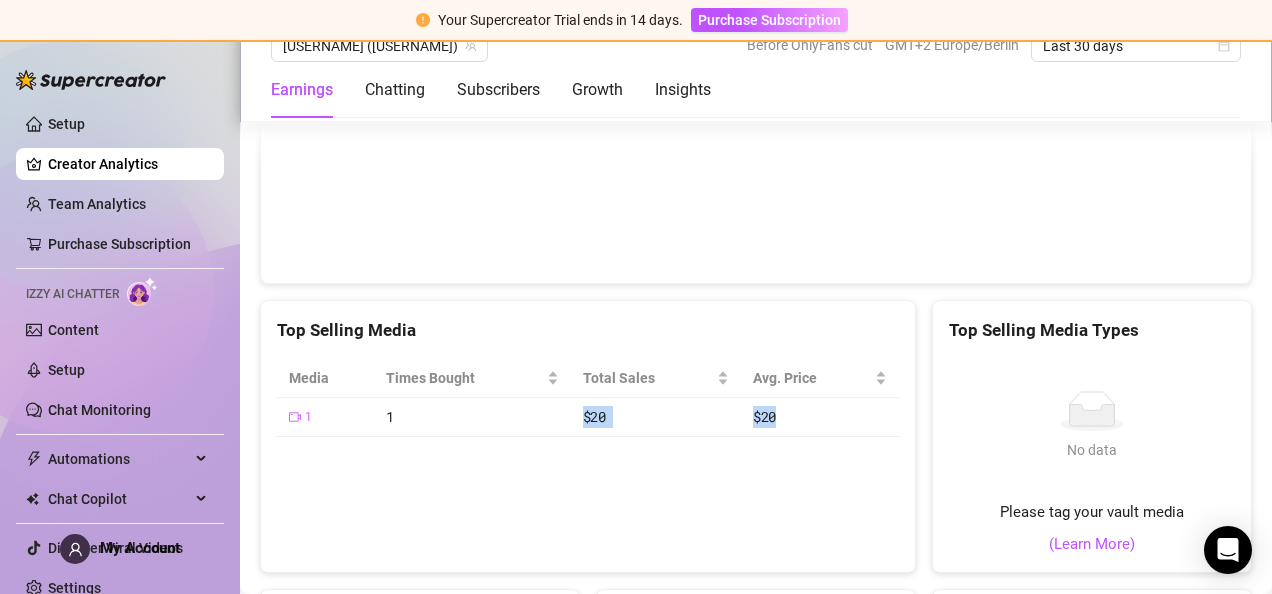 click on "$20" at bounding box center (764, 416) 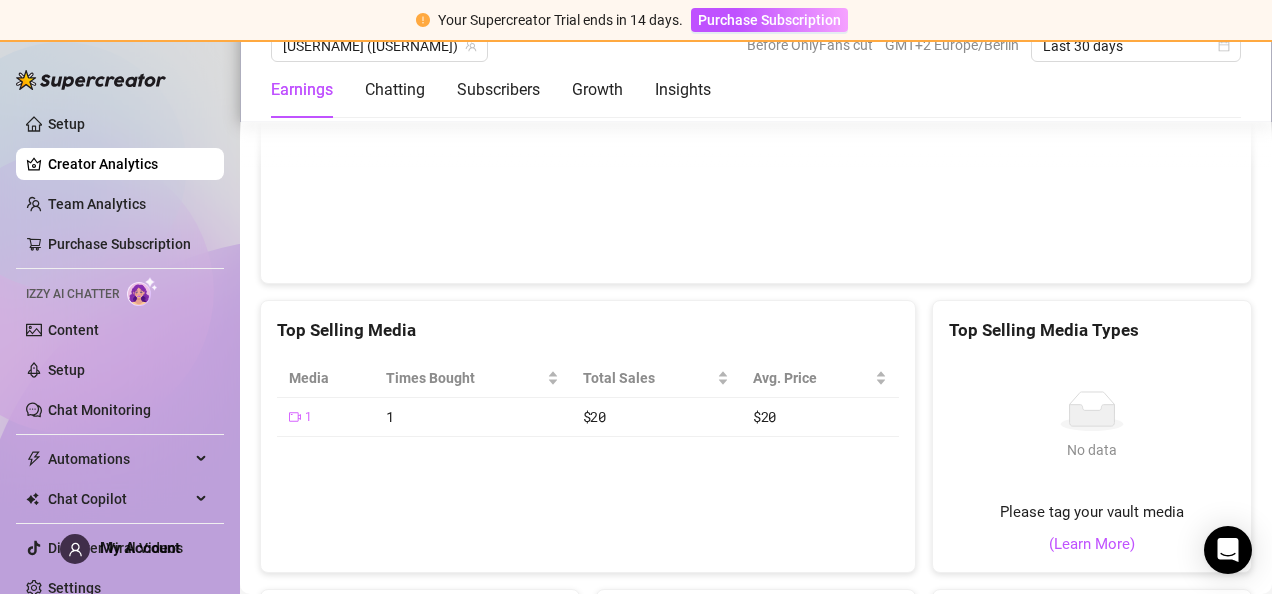 click on "1" at bounding box center [472, 417] 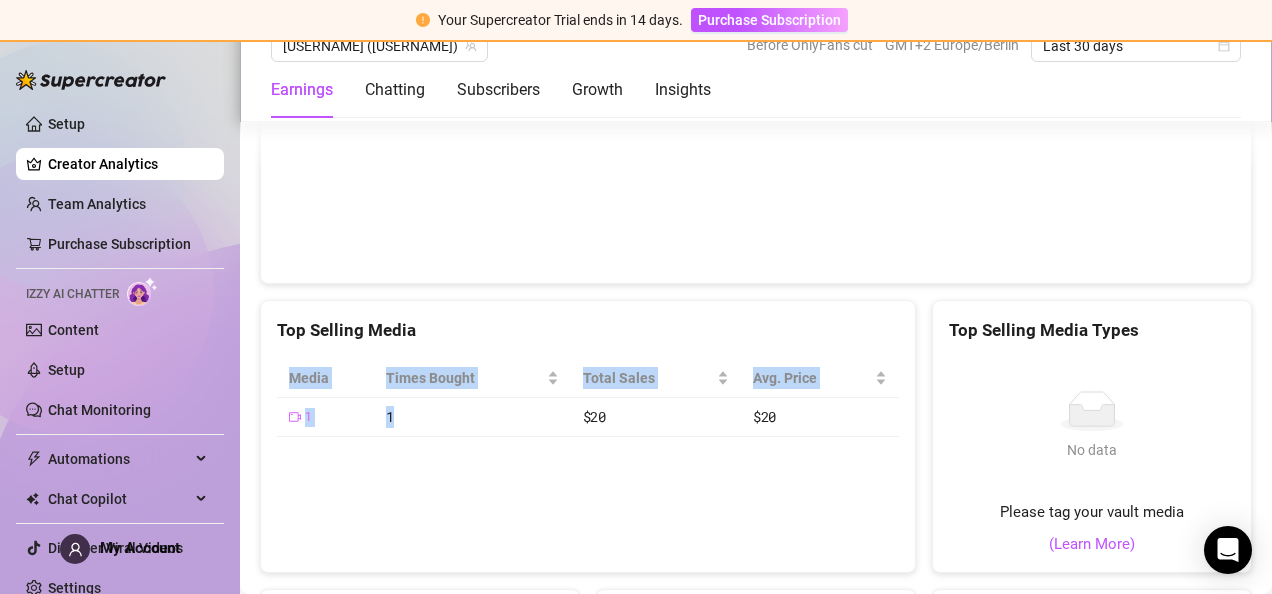drag, startPoint x: 524, startPoint y: 417, endPoint x: 768, endPoint y: 451, distance: 246.35747 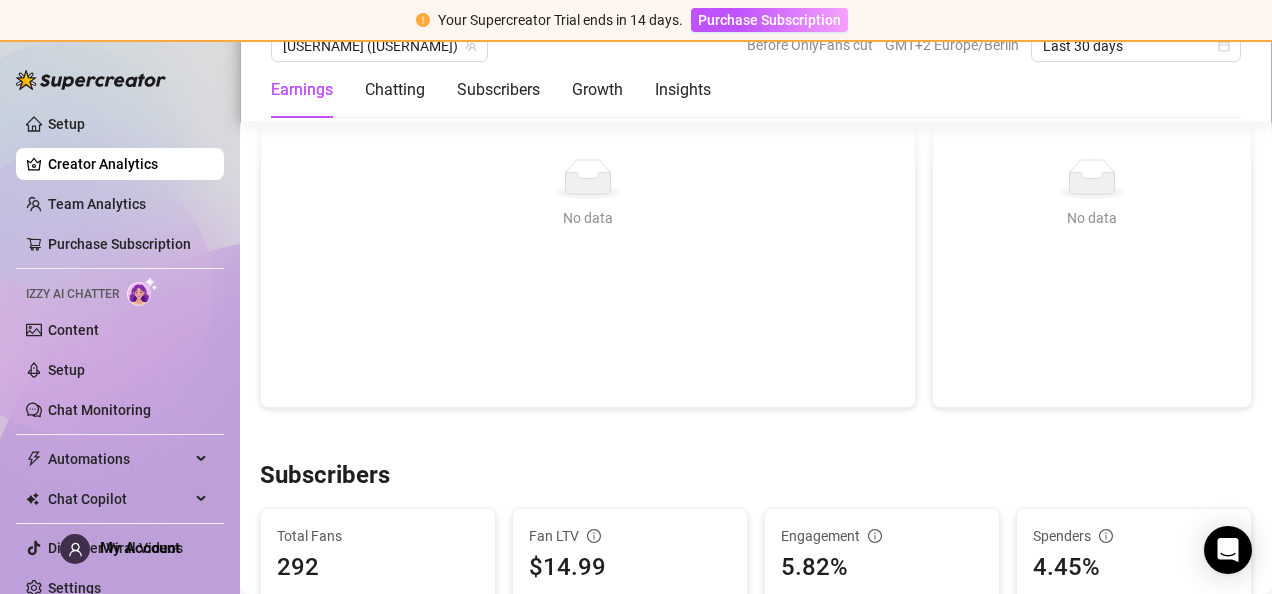scroll, scrollTop: 574, scrollLeft: 0, axis: vertical 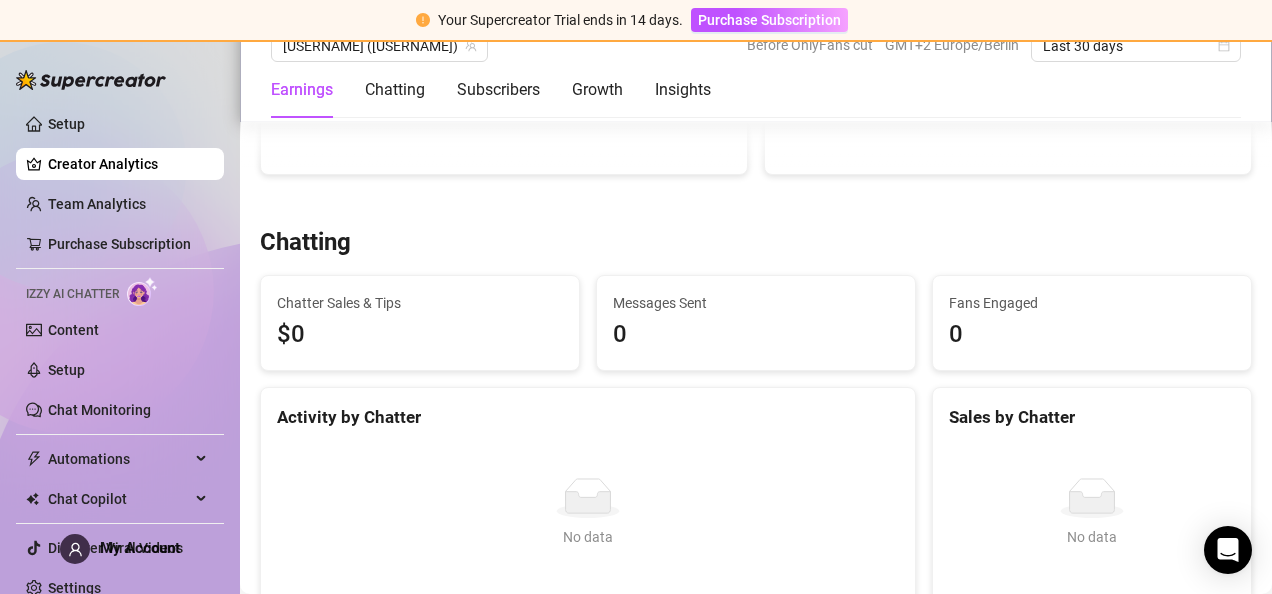 click on "Earnings Chatting Subscribers Growth Insights" at bounding box center (491, 90) 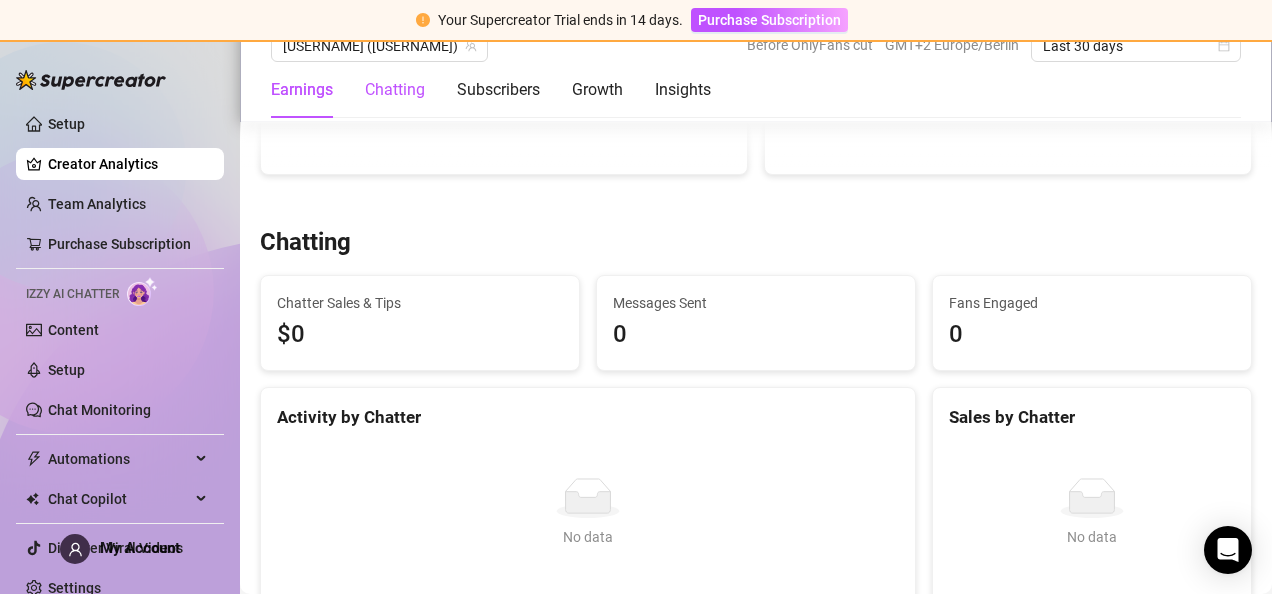click on "Chatting" at bounding box center (395, 90) 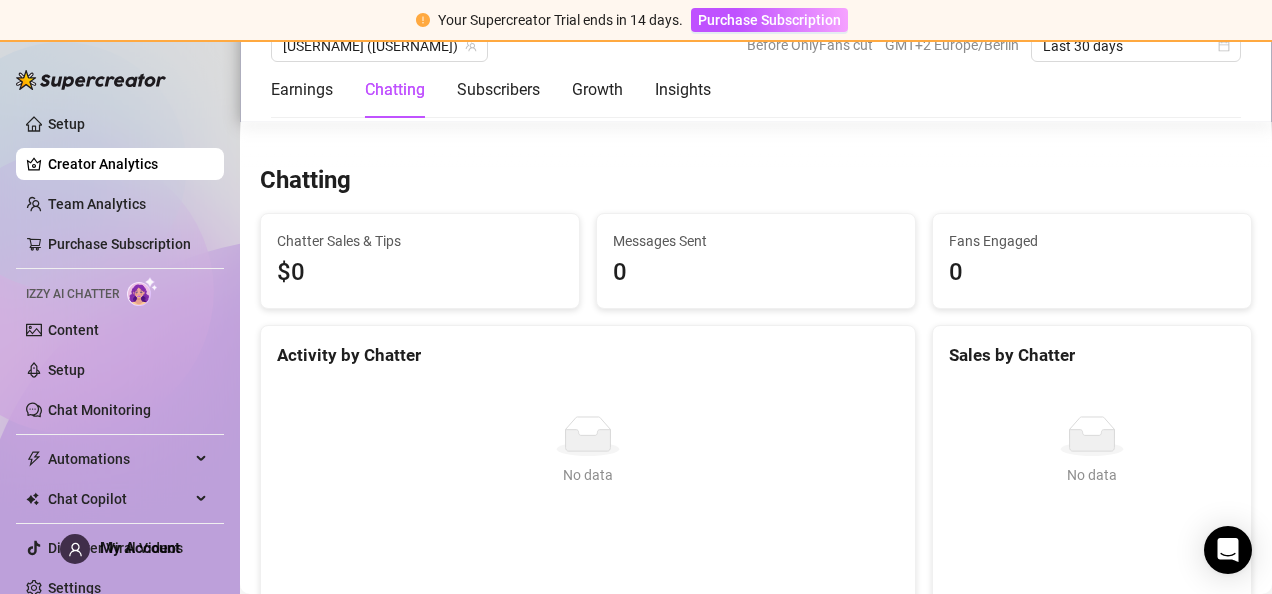 scroll, scrollTop: 668, scrollLeft: 0, axis: vertical 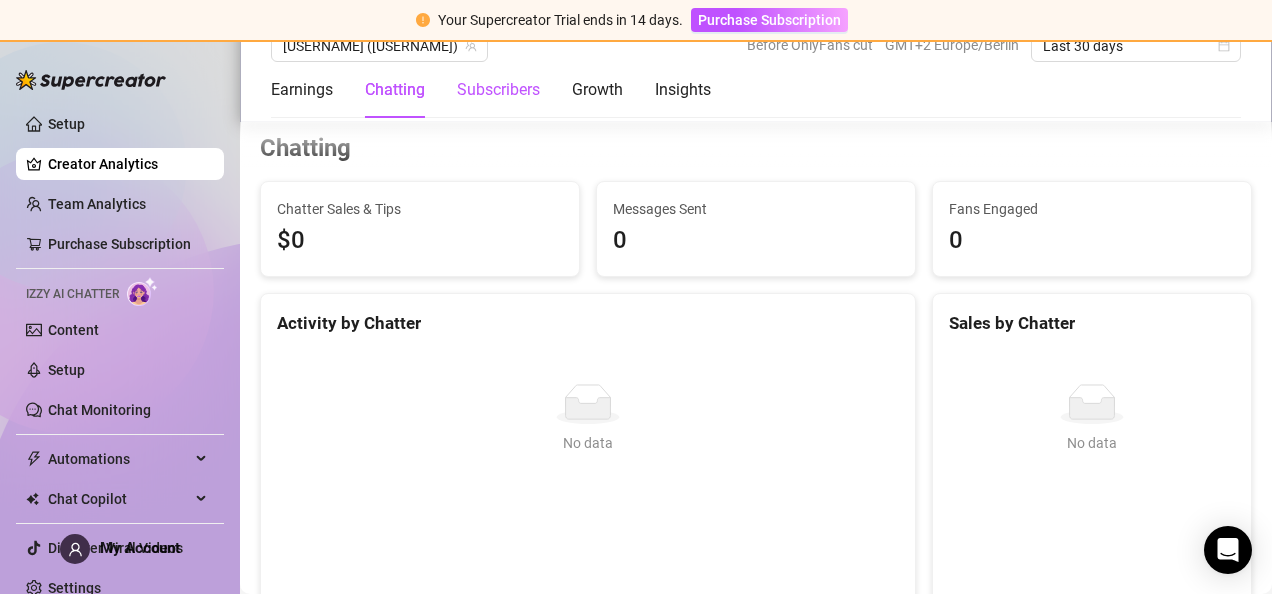 click on "Subscribers" at bounding box center (498, 90) 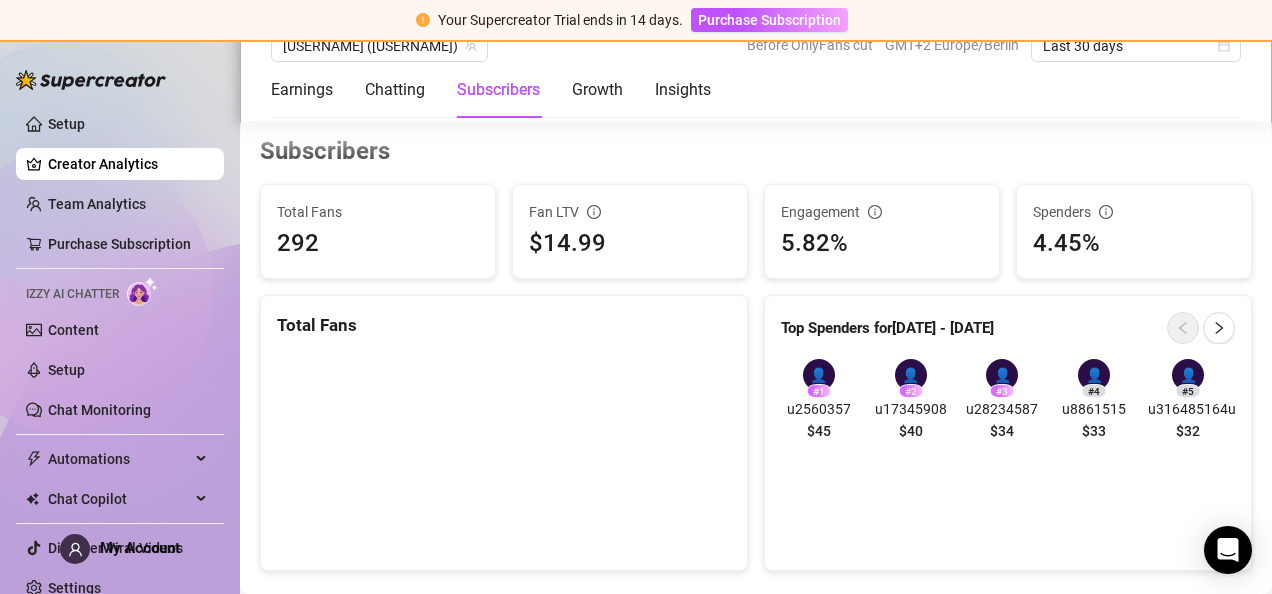 scroll, scrollTop: 1218, scrollLeft: 0, axis: vertical 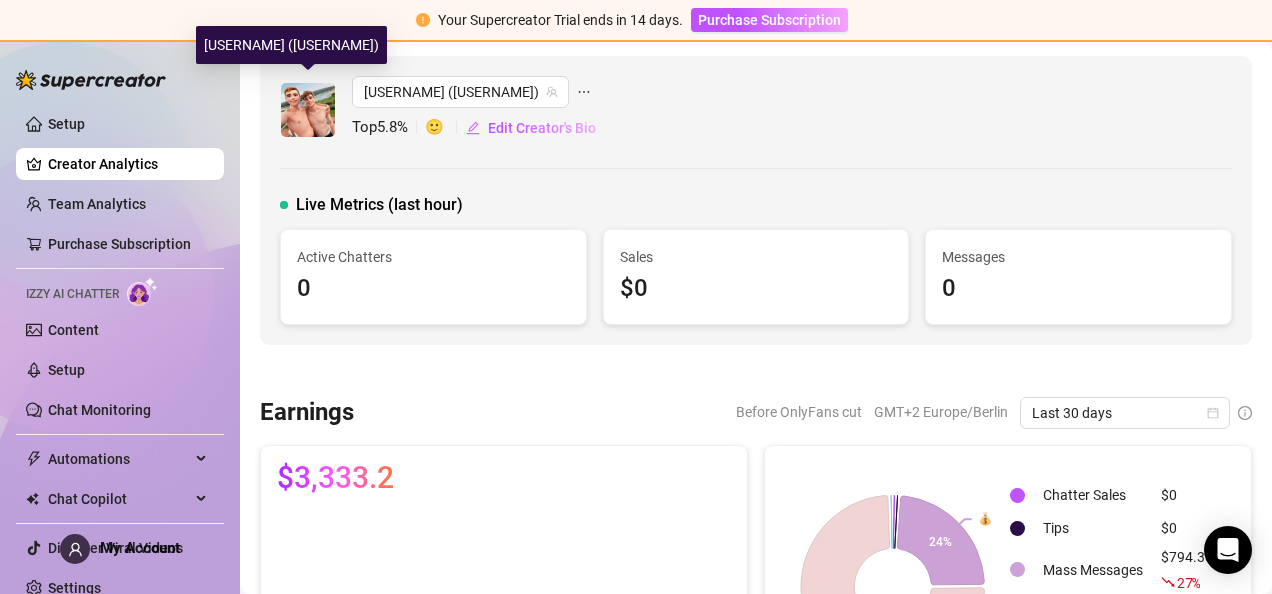 click at bounding box center (308, 110) 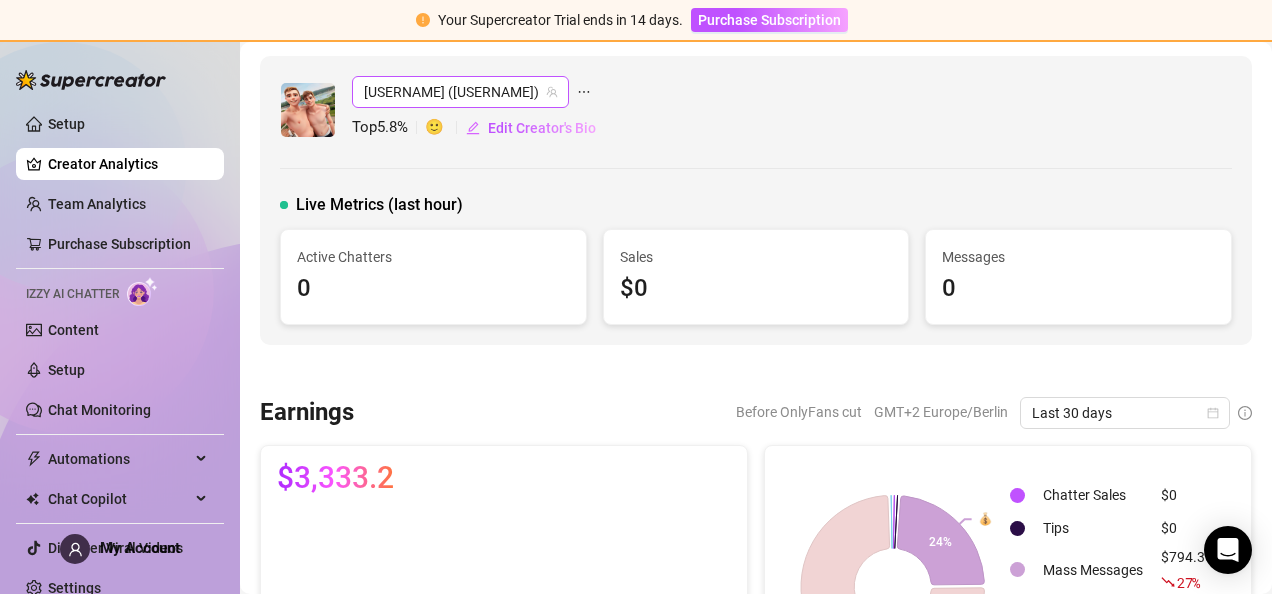 click on "[USERNAME] ([USERNAME])" at bounding box center (460, 92) 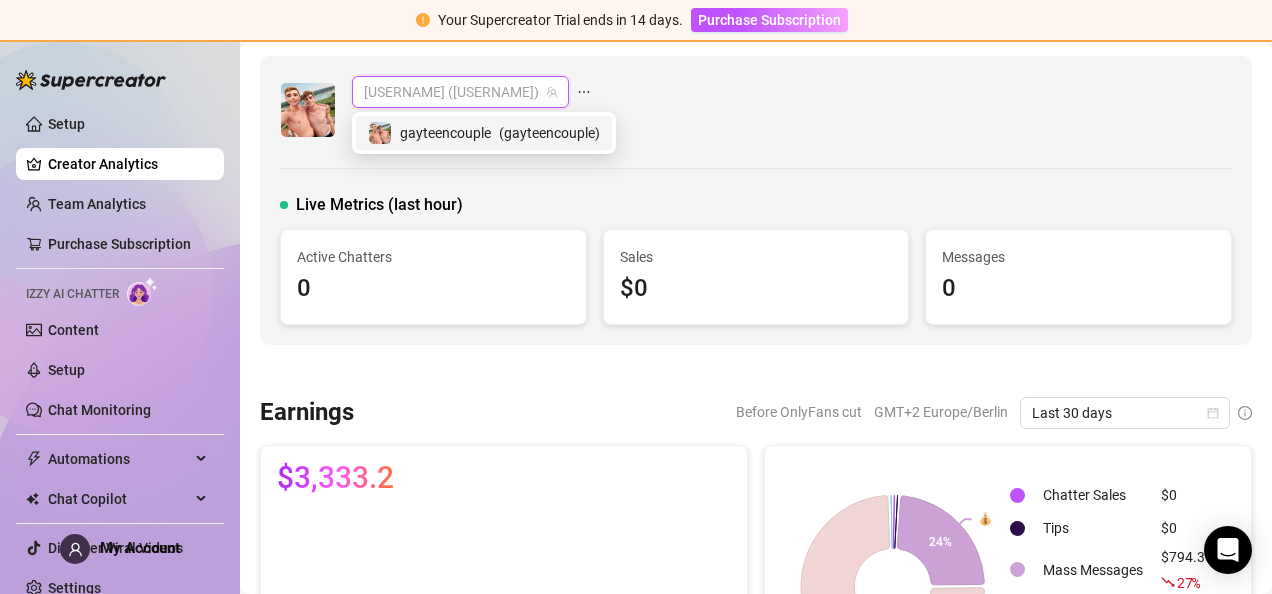 click at bounding box center (380, 133) 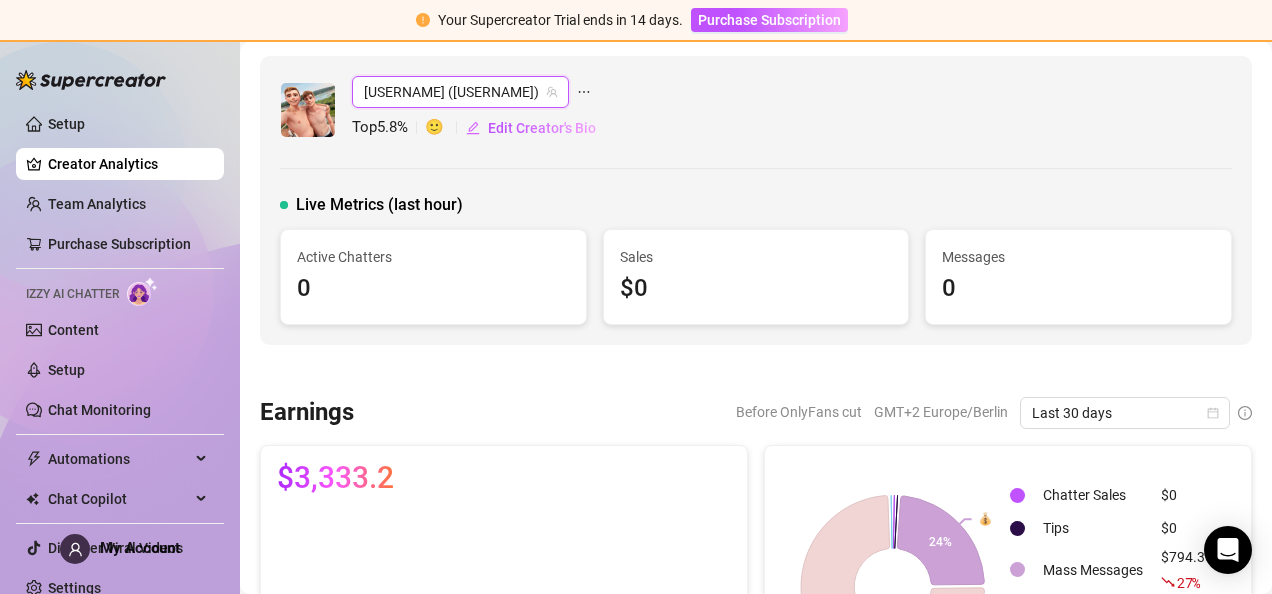 click at bounding box center (308, 110) 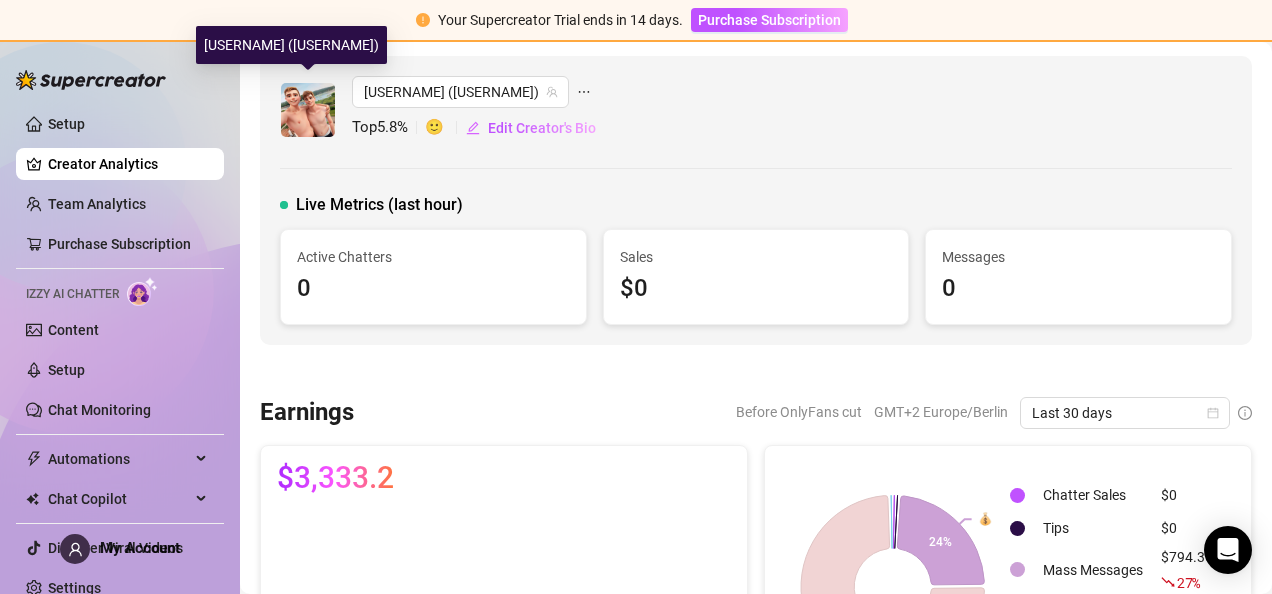 click at bounding box center [308, 110] 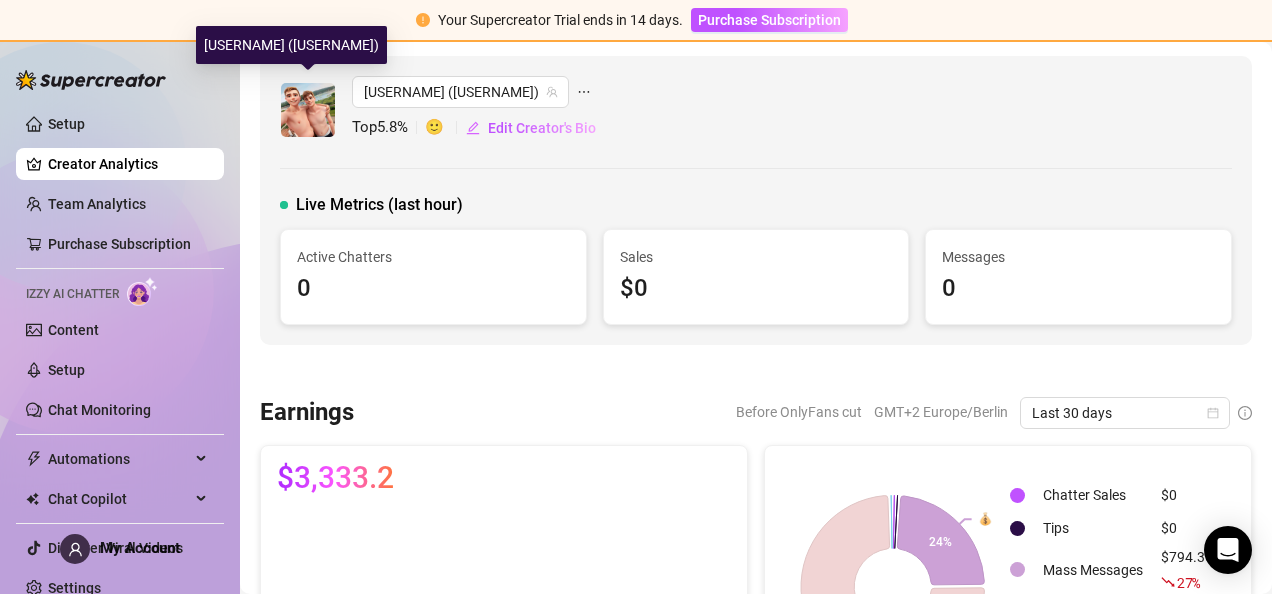 click at bounding box center [308, 110] 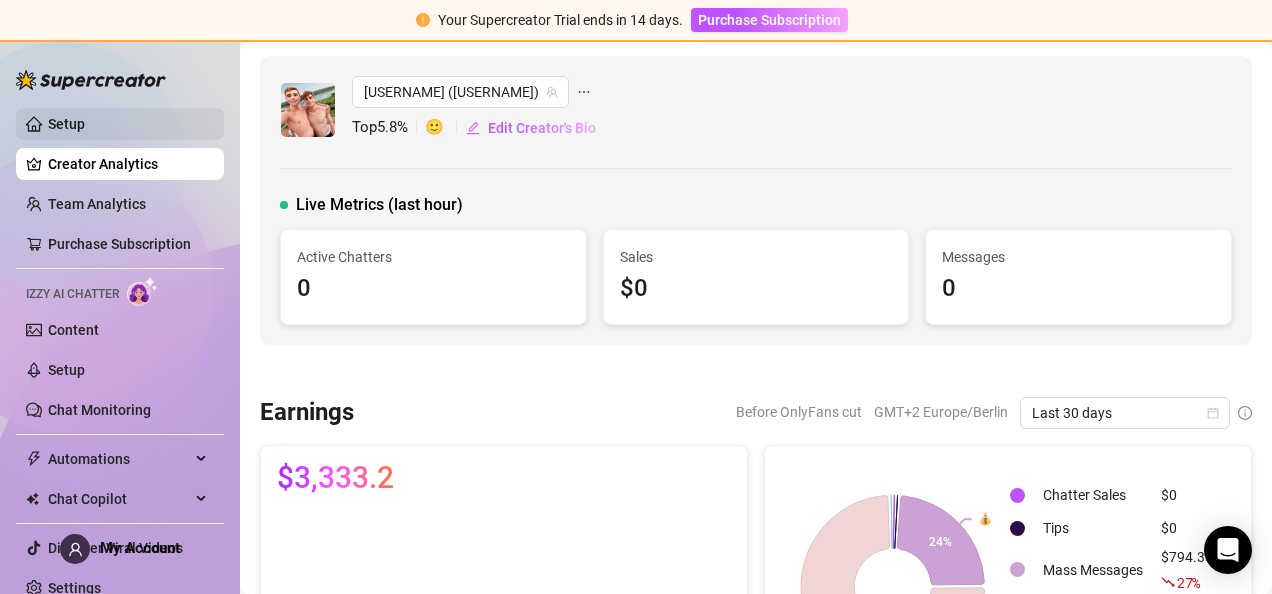 click on "Setup" at bounding box center [66, 124] 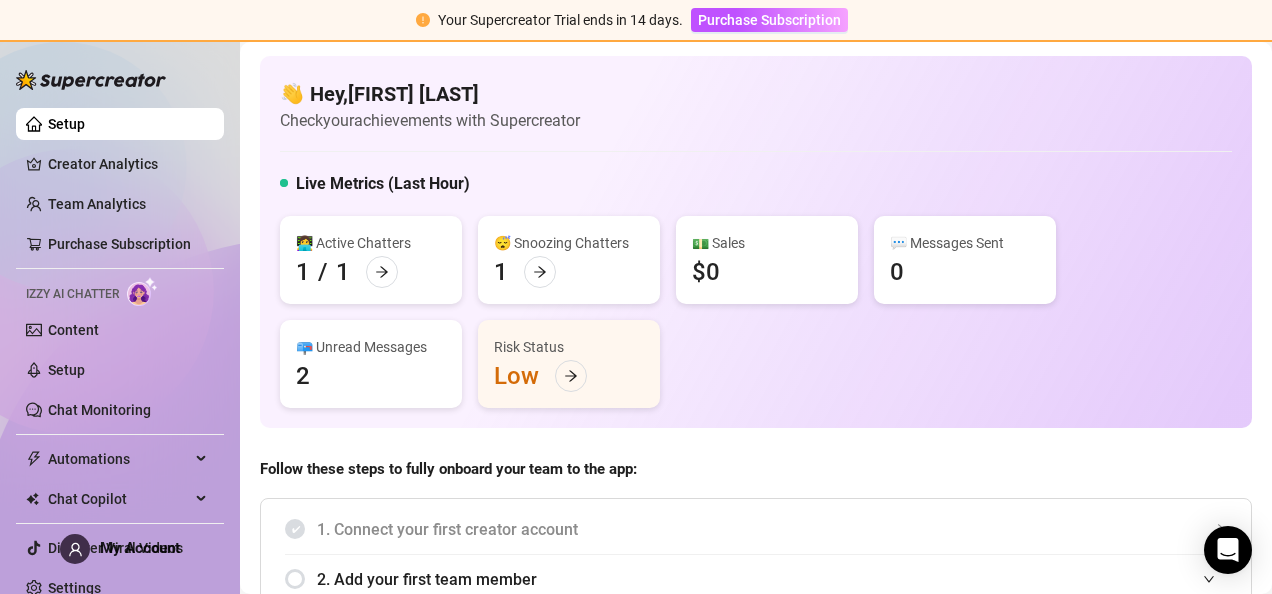 scroll, scrollTop: 17, scrollLeft: 0, axis: vertical 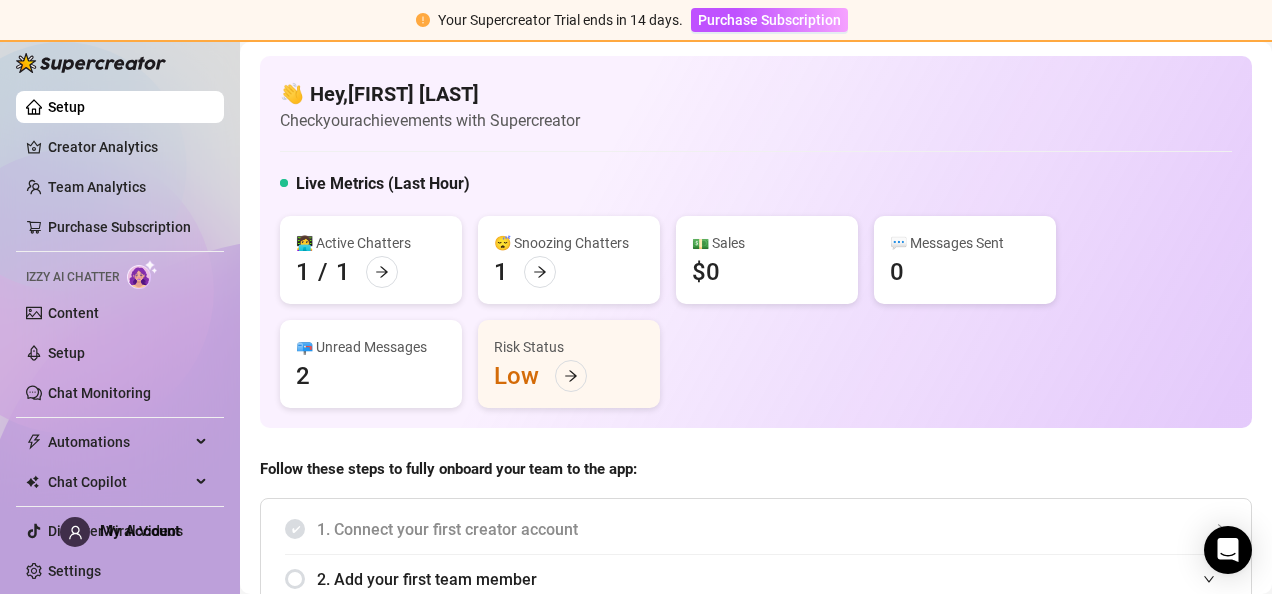 click on "1. Connect your first creator account" at bounding box center (772, 529) 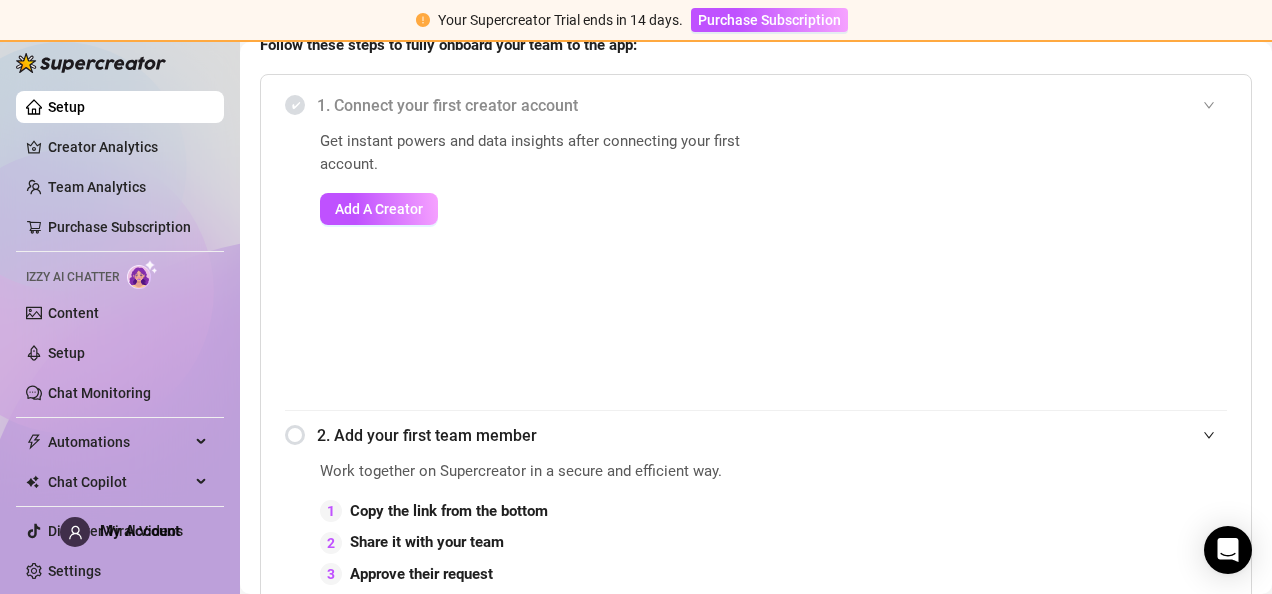 scroll, scrollTop: 433, scrollLeft: 0, axis: vertical 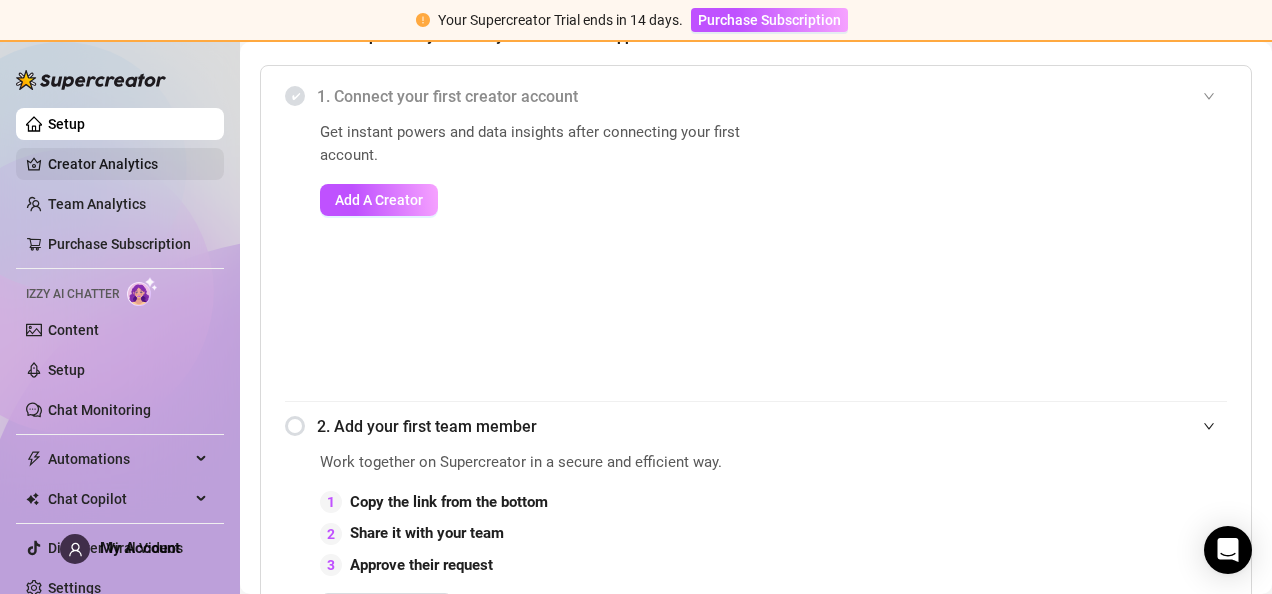 click on "Creator Analytics" at bounding box center [128, 164] 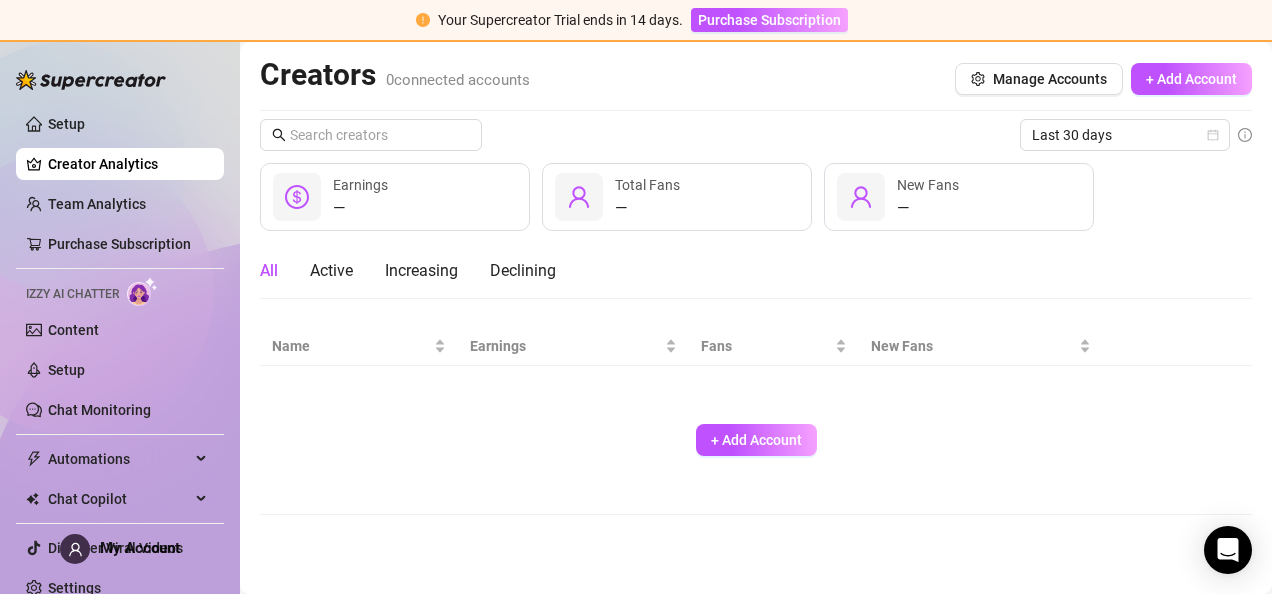 scroll, scrollTop: 0, scrollLeft: 0, axis: both 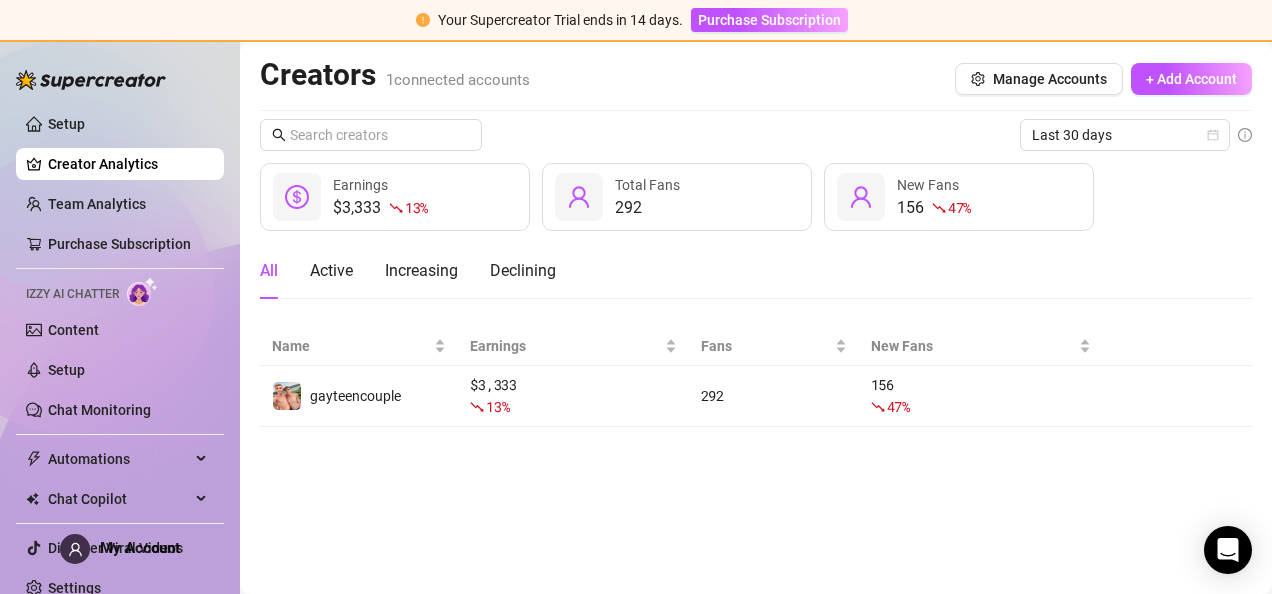 click on "Setup Creator Analytics   Team Analytics Purchase Subscription Izzy AI Chatter Content Setup Chat Monitoring Automations Chat Copilot Discover Viral Videos Settings Izzy AI Chatter My Account" at bounding box center [120, 297] 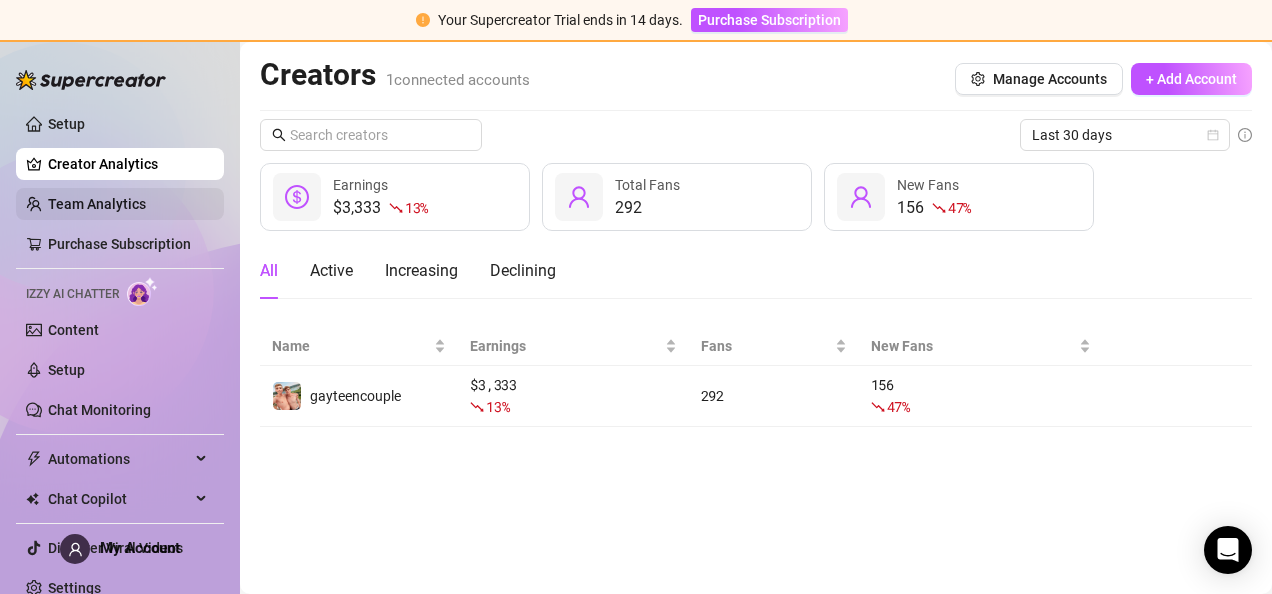 click on "Team Analytics" at bounding box center [97, 204] 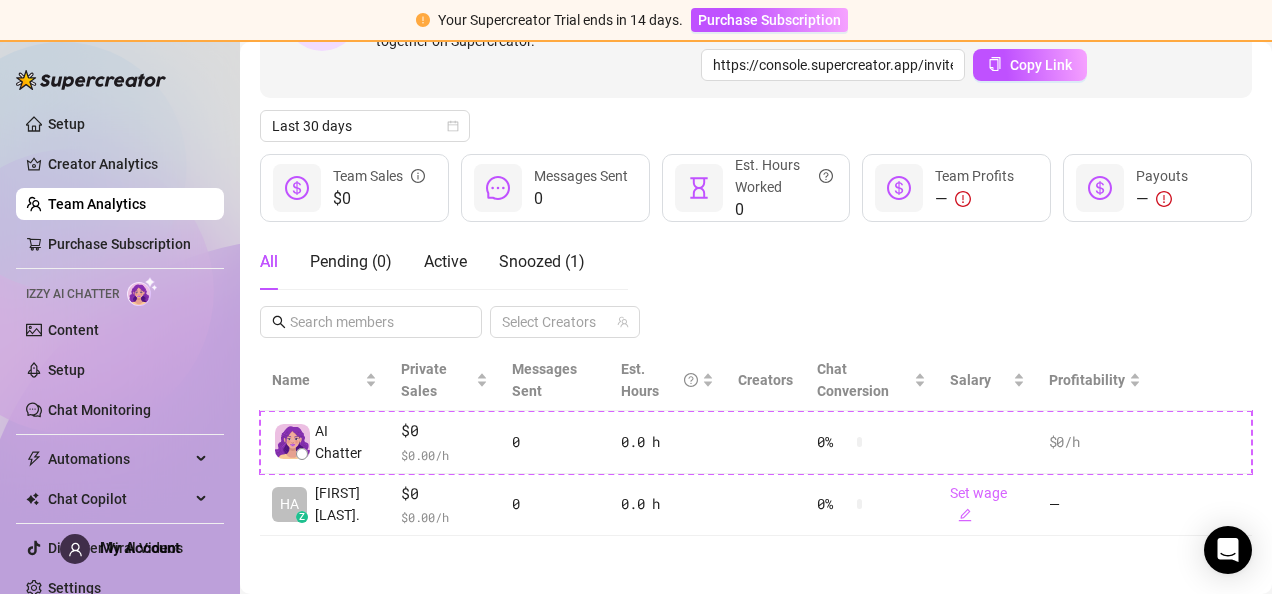 scroll, scrollTop: 0, scrollLeft: 0, axis: both 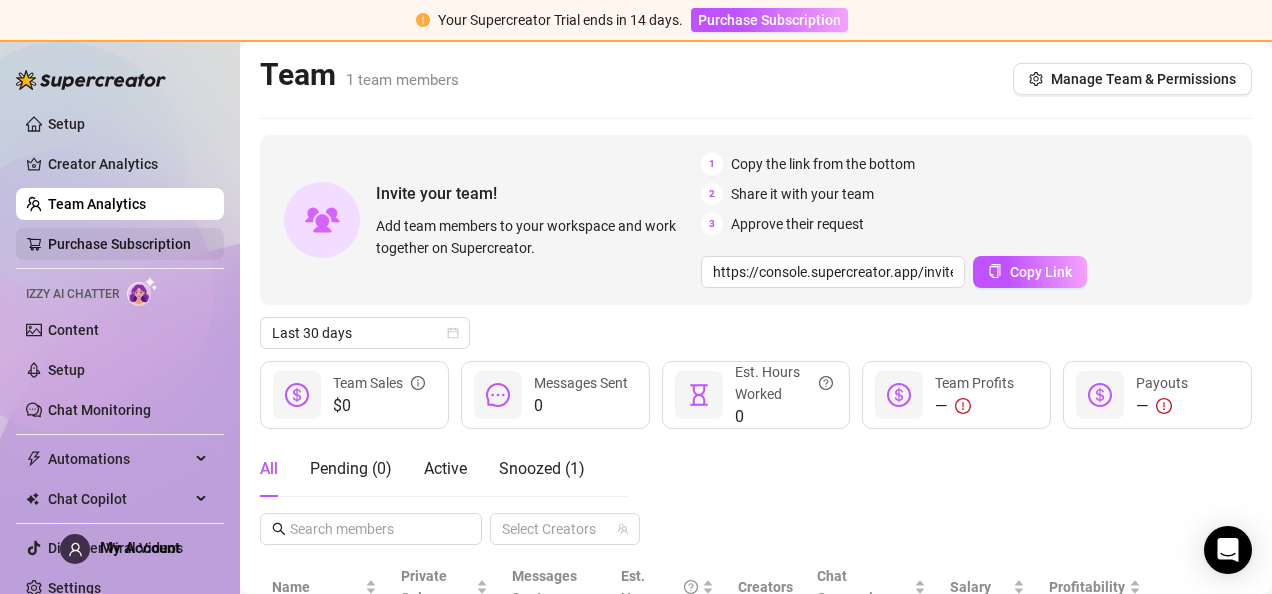 click on "Purchase Subscription" at bounding box center (119, 244) 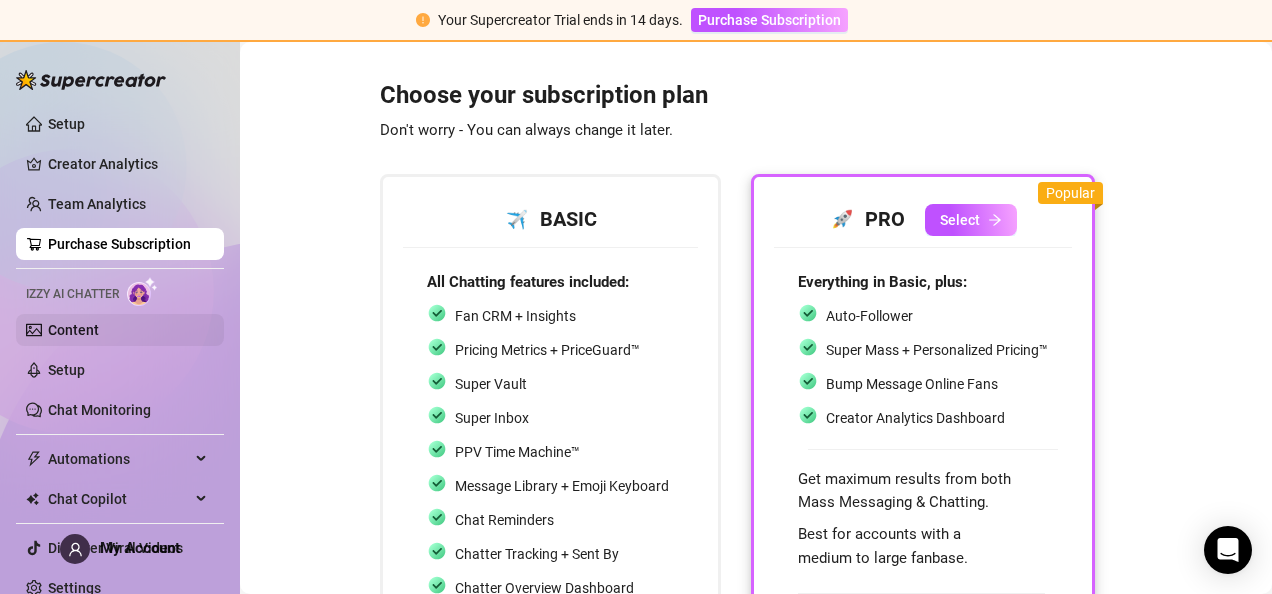 click on "Content" at bounding box center (73, 330) 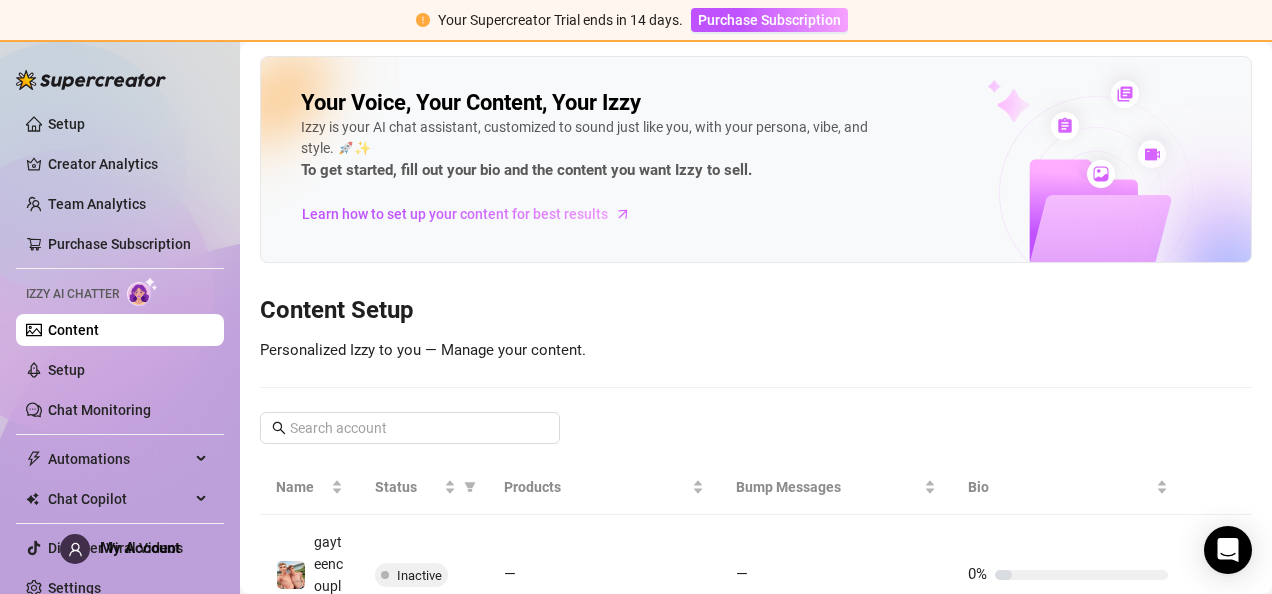 scroll, scrollTop: 121, scrollLeft: 0, axis: vertical 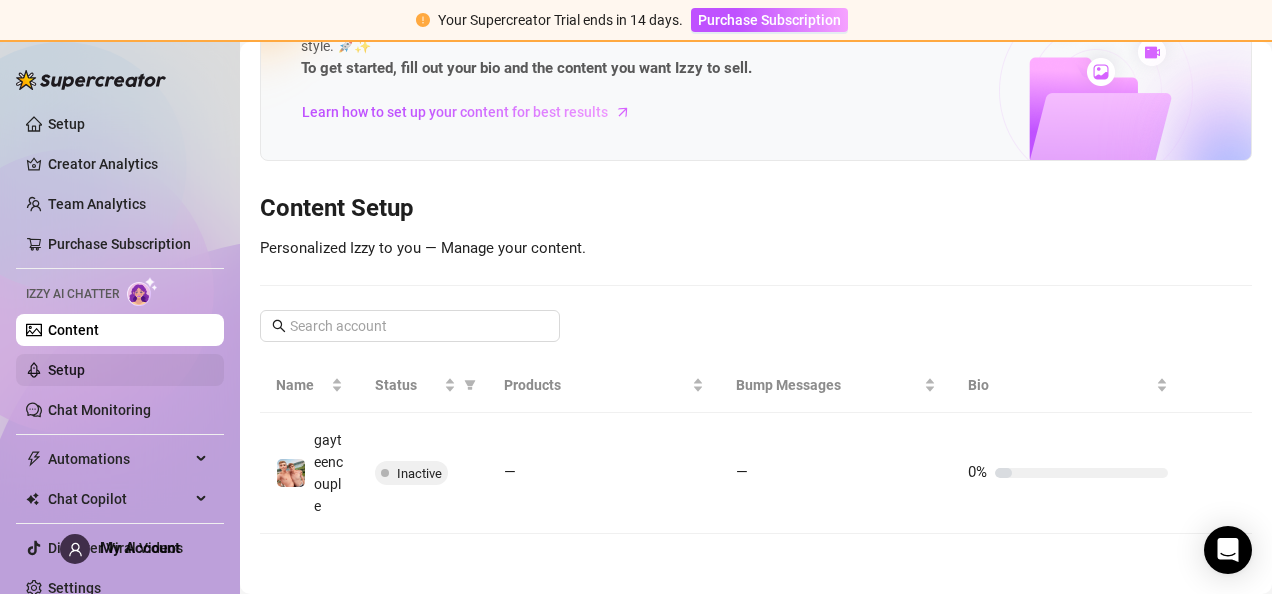 click on "Setup" at bounding box center (66, 370) 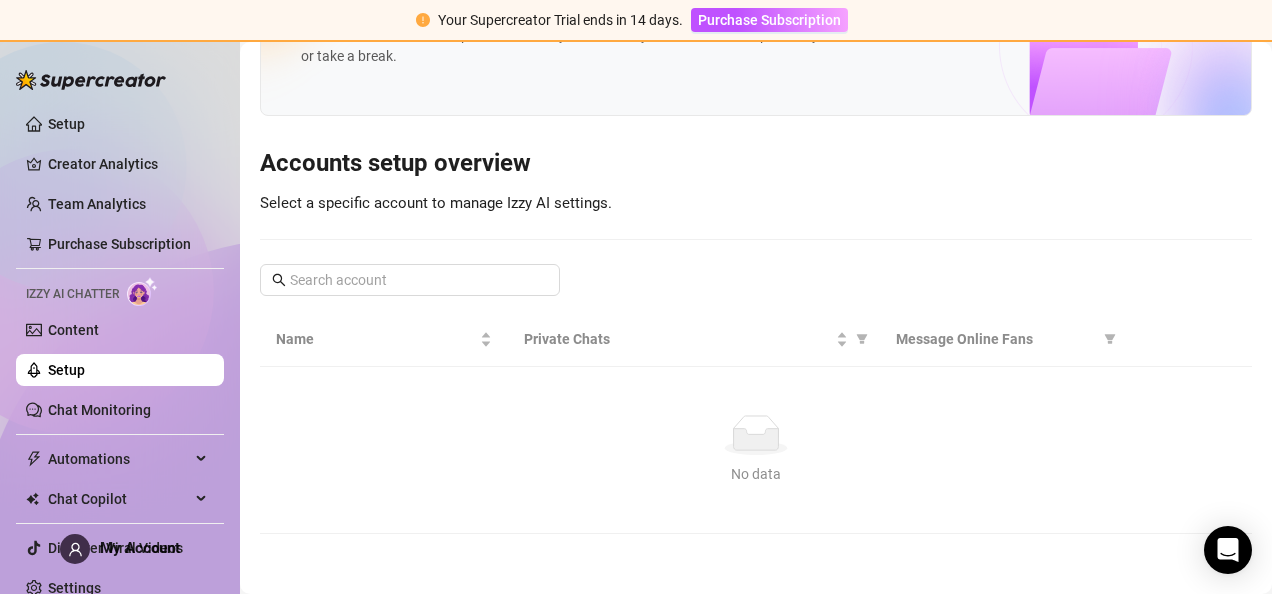 scroll, scrollTop: 9, scrollLeft: 0, axis: vertical 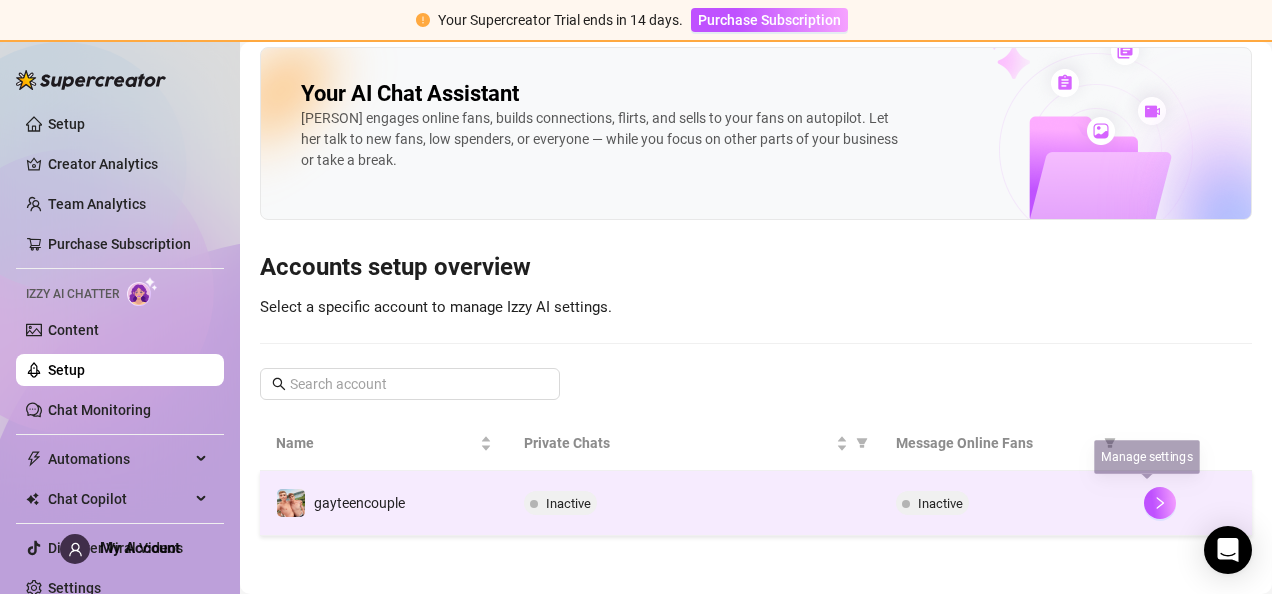 click at bounding box center (1190, 503) 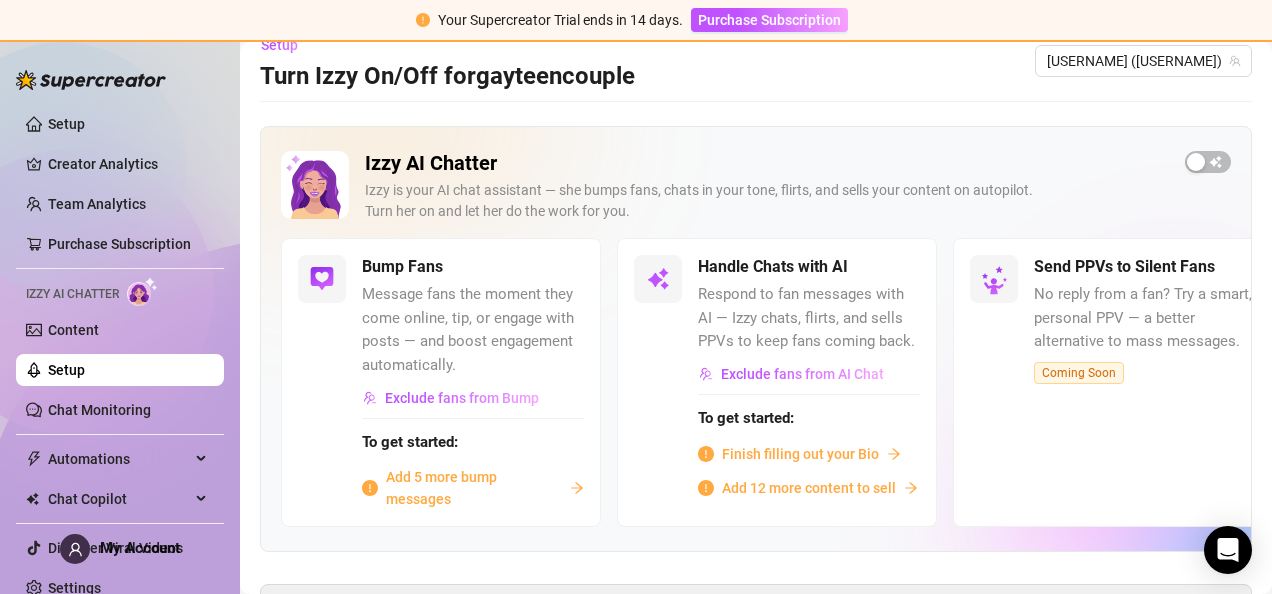 scroll, scrollTop: 121, scrollLeft: 0, axis: vertical 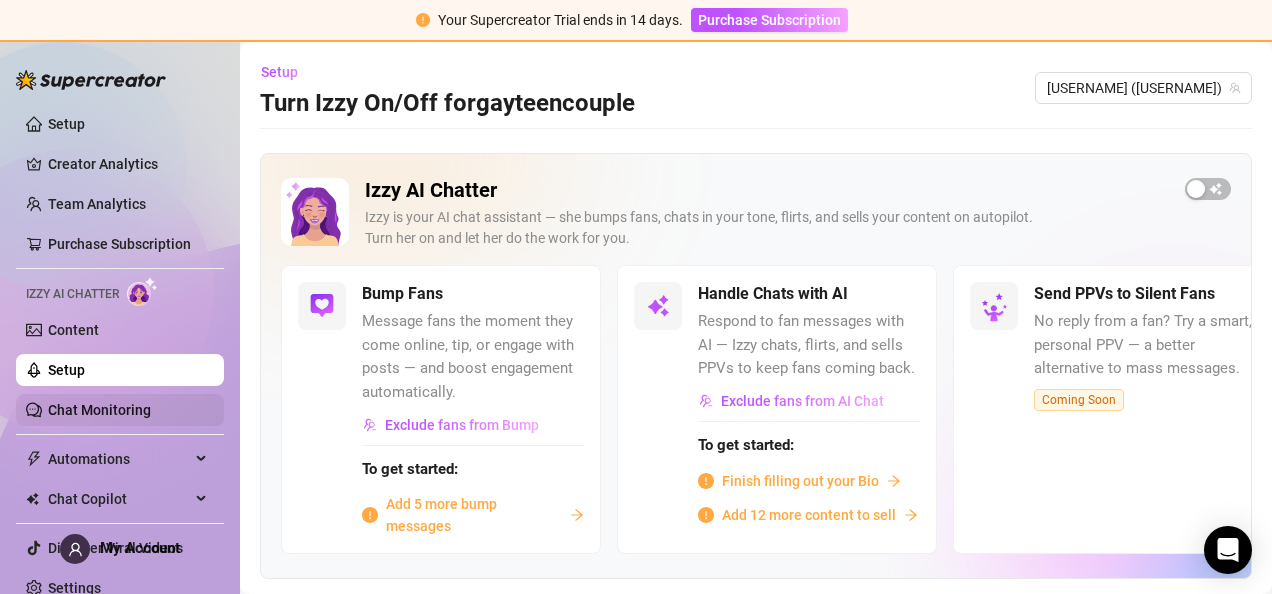 click on "Chat Monitoring" at bounding box center (99, 410) 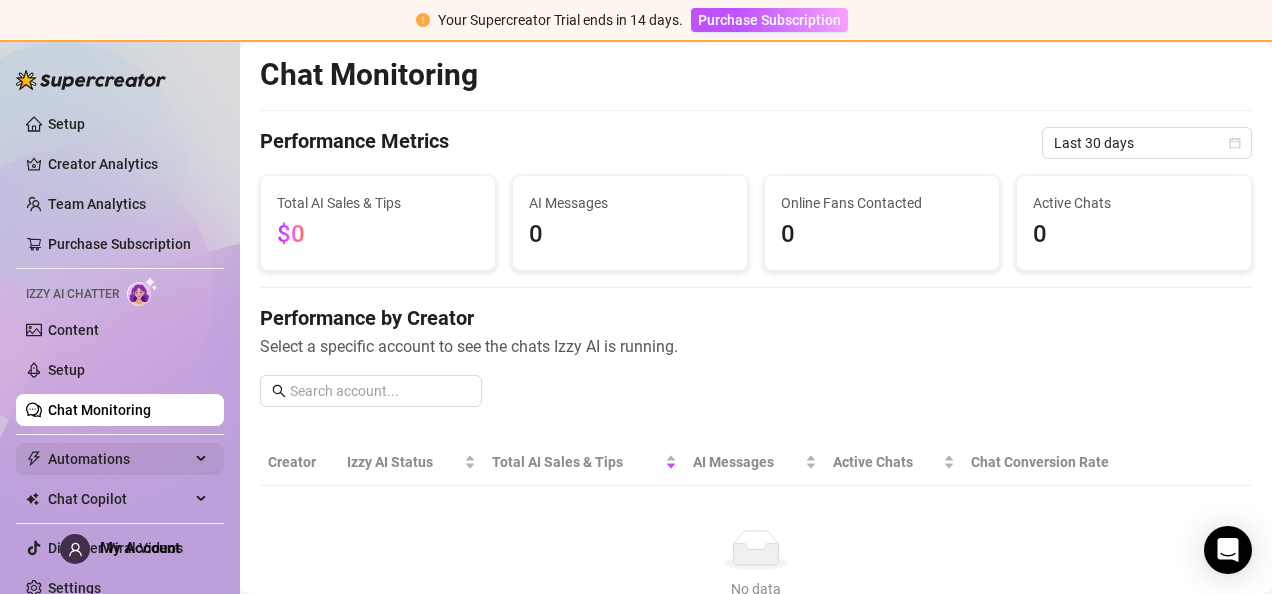 click on "Automations" at bounding box center [119, 459] 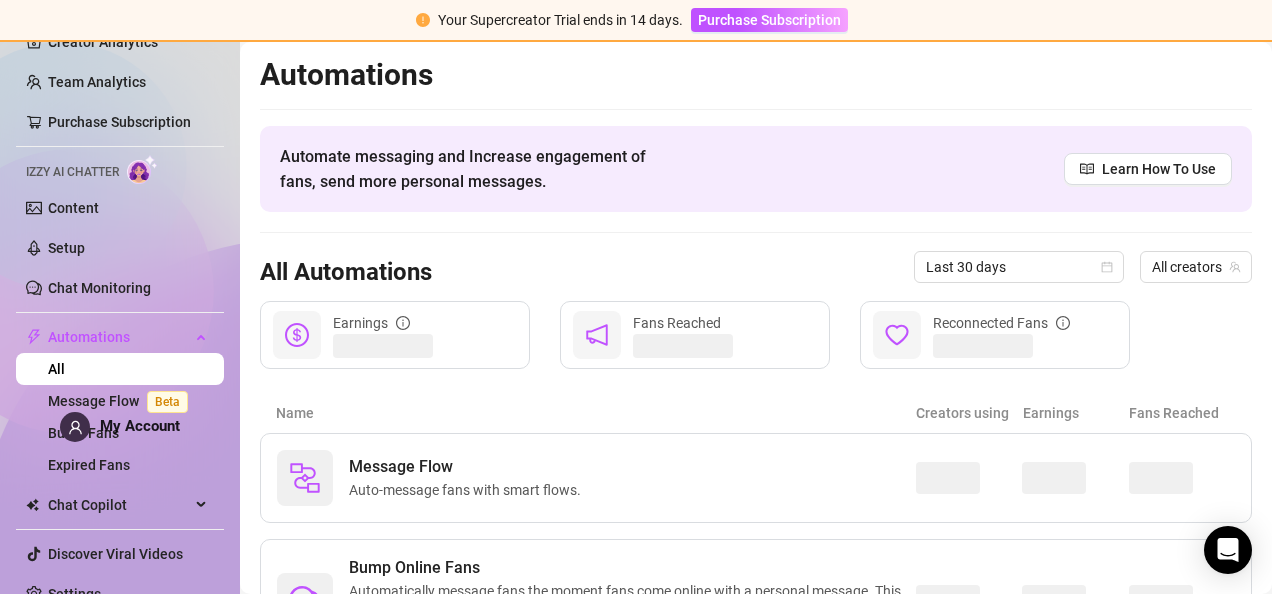 scroll, scrollTop: 145, scrollLeft: 0, axis: vertical 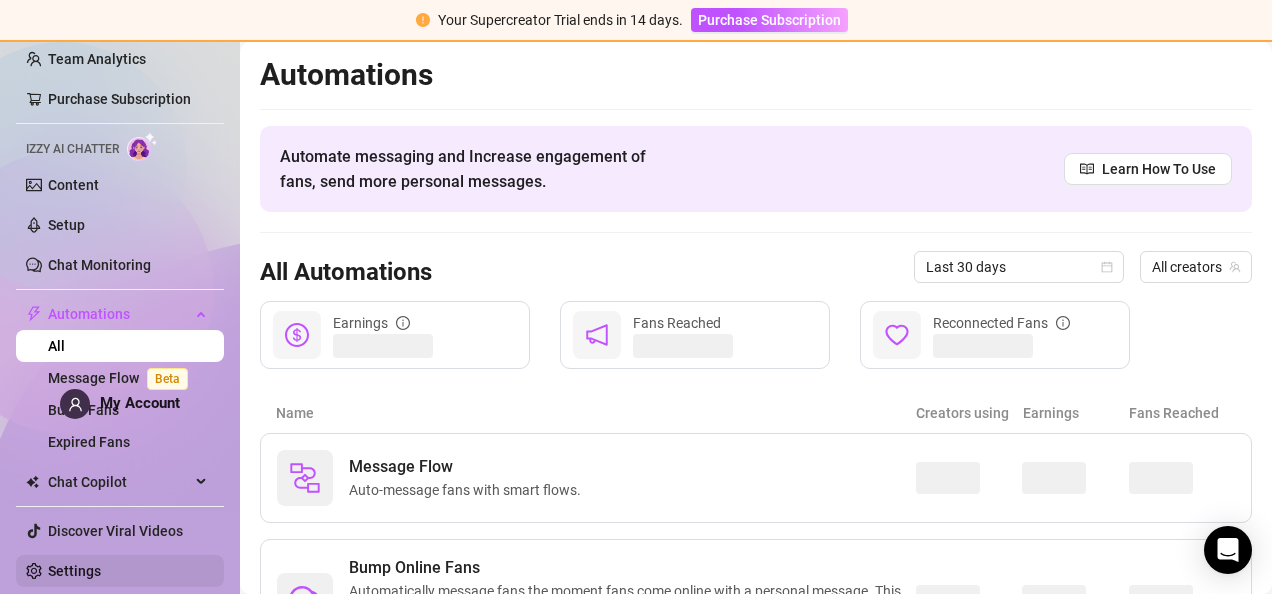 click on "Settings" at bounding box center [74, 571] 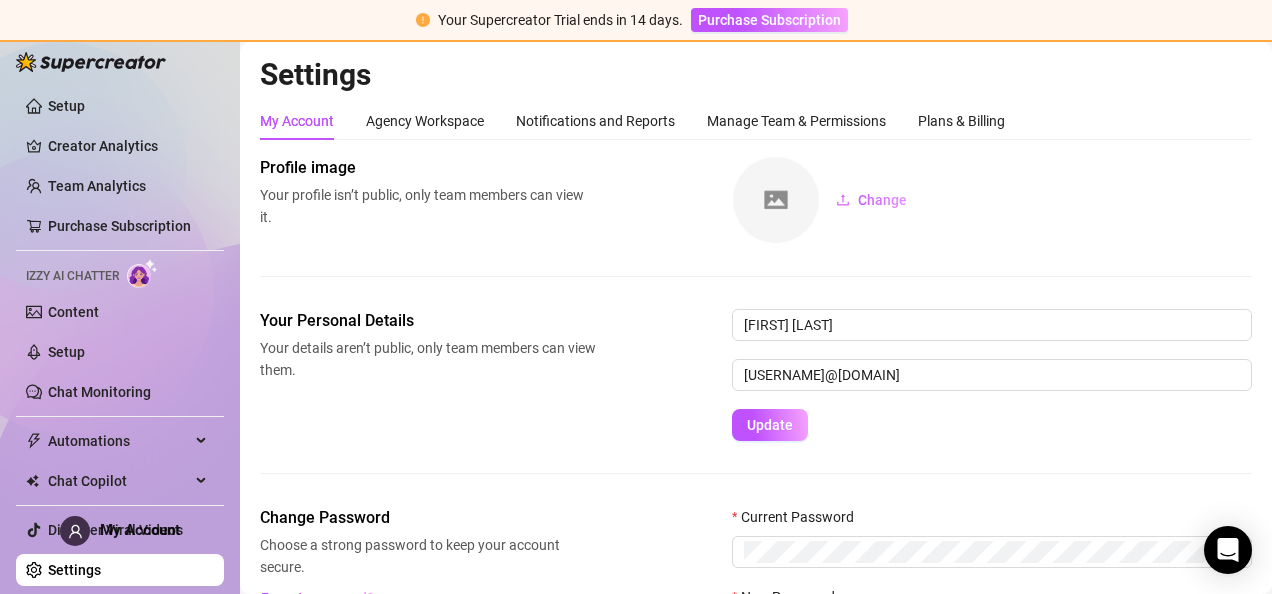 scroll, scrollTop: 17, scrollLeft: 0, axis: vertical 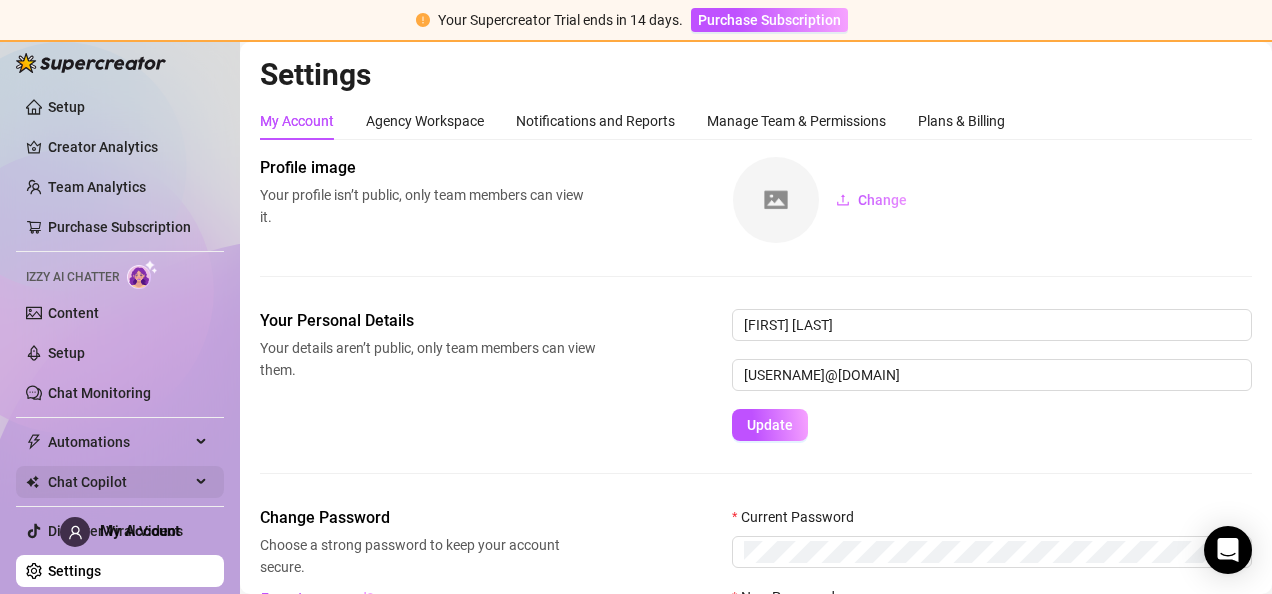 click on "Chat Copilot" at bounding box center (119, 482) 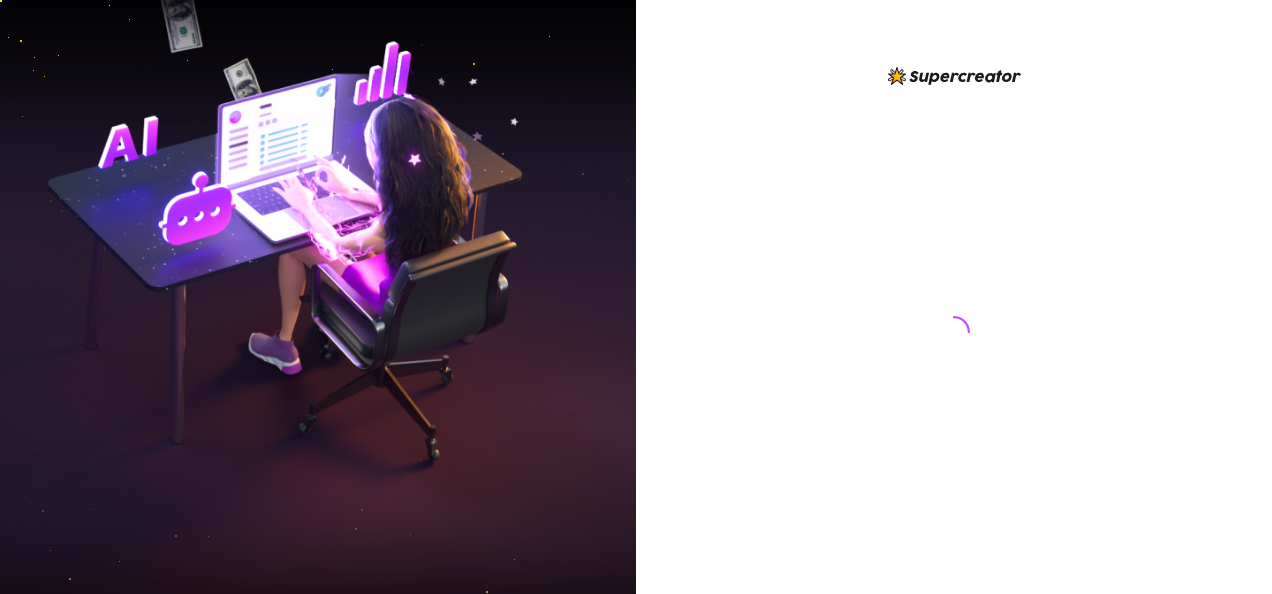 scroll, scrollTop: 0, scrollLeft: 0, axis: both 